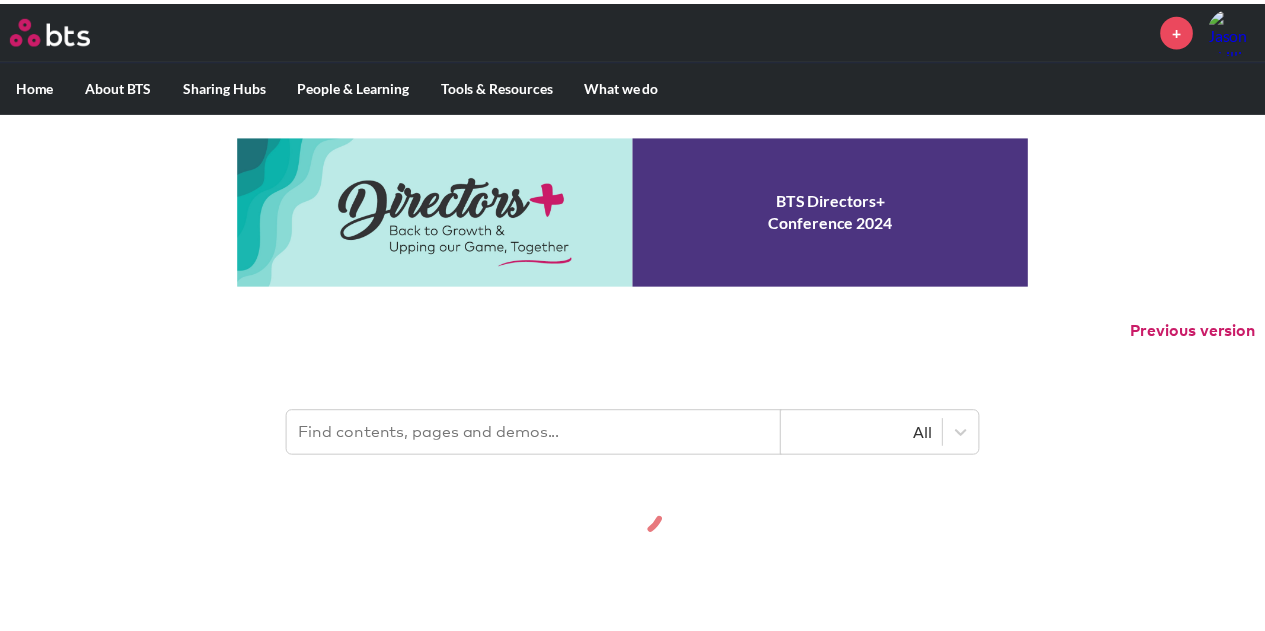 scroll, scrollTop: 0, scrollLeft: 0, axis: both 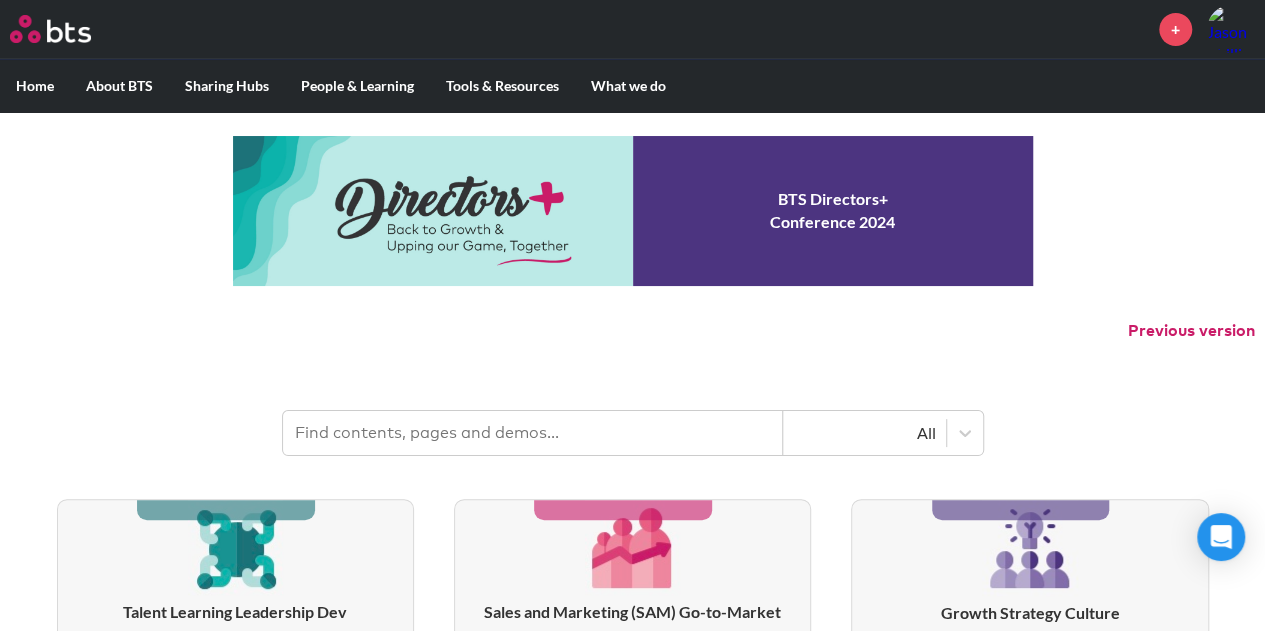 click at bounding box center [533, 433] 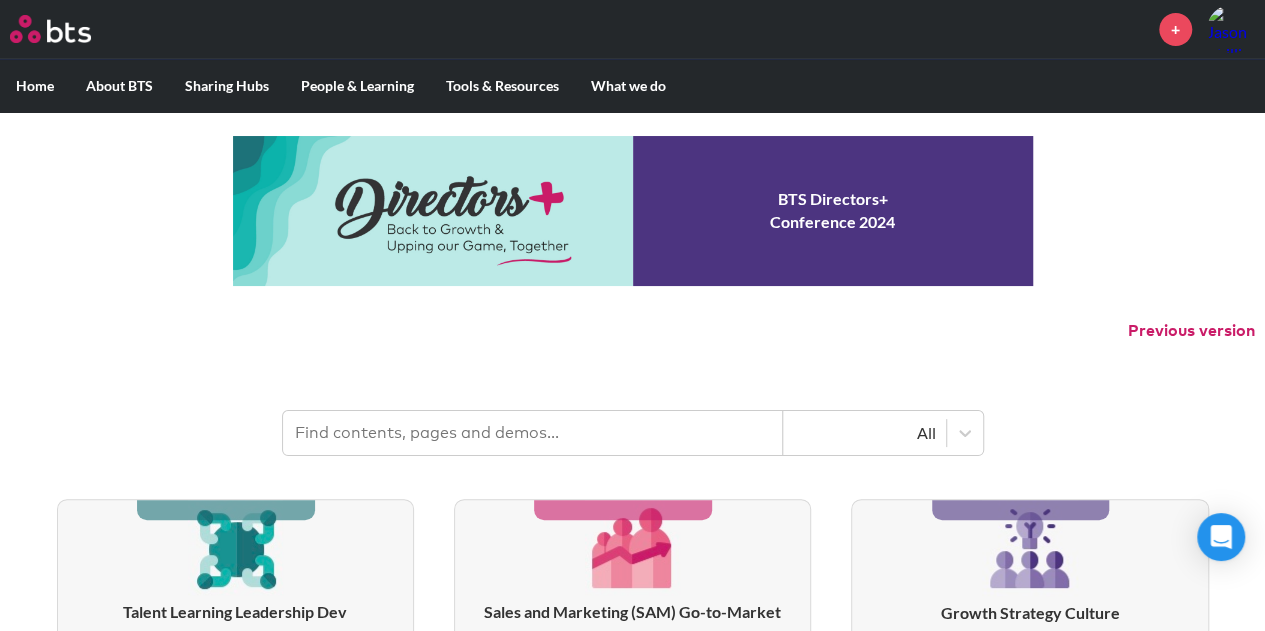 click at bounding box center (533, 433) 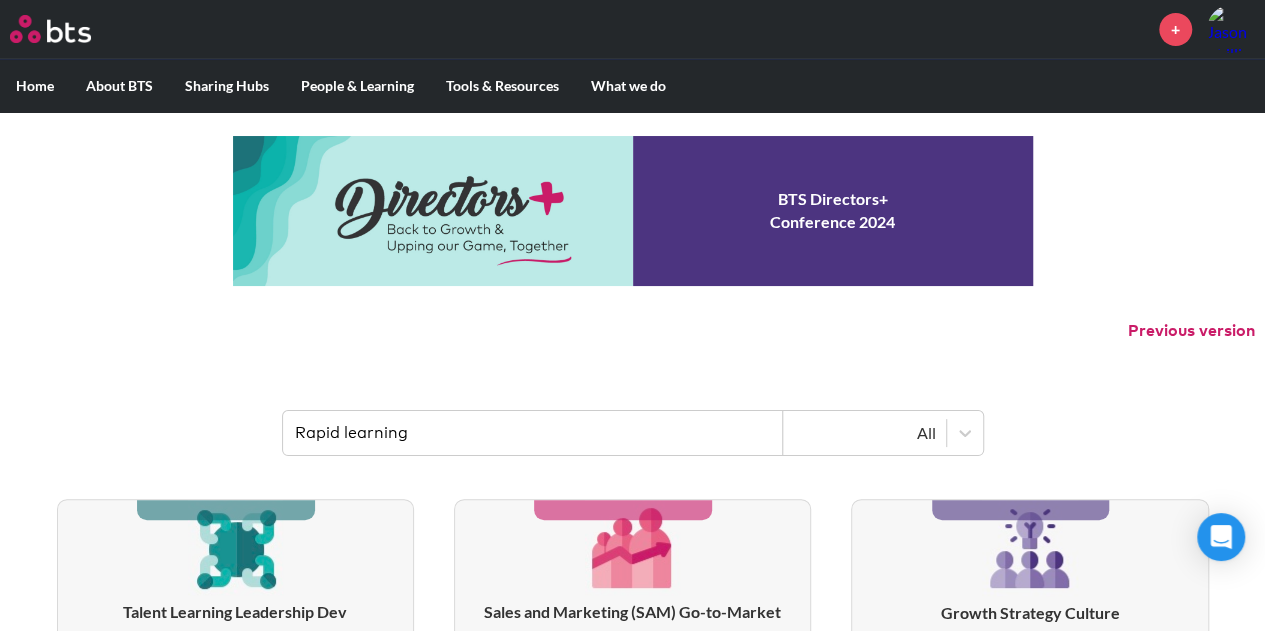 type on "Rapid learning" 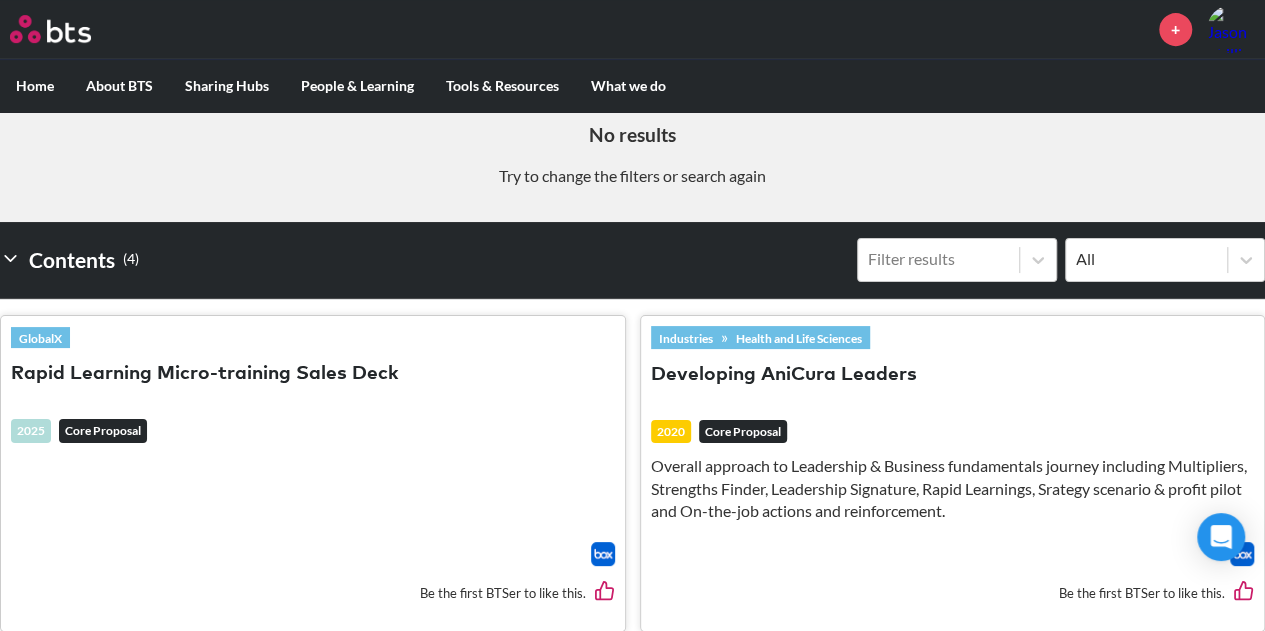 scroll, scrollTop: 500, scrollLeft: 0, axis: vertical 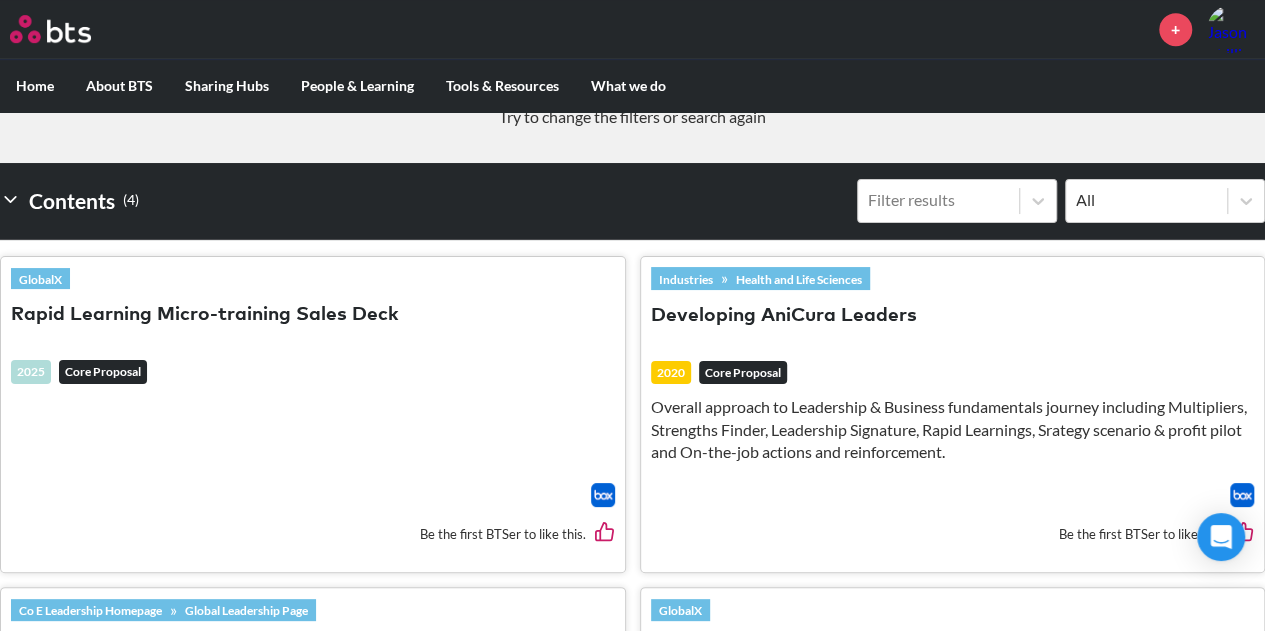 click on "Rapid Learning Micro-training Sales Deck" at bounding box center (205, 315) 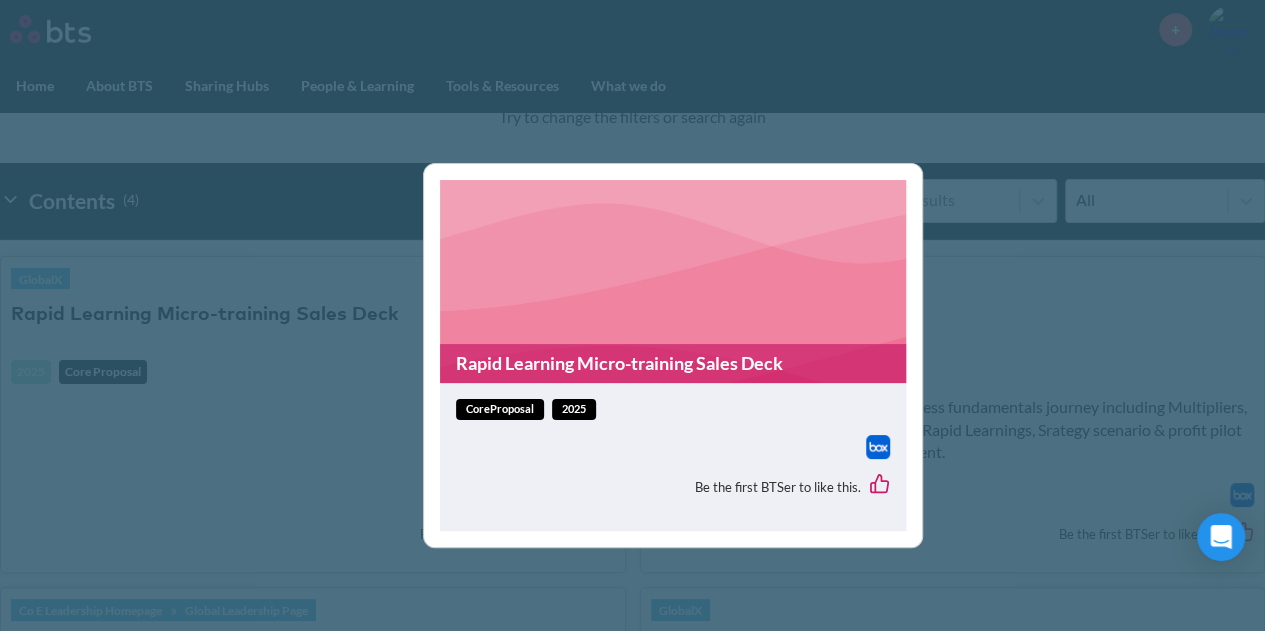 click on "Rapid Learning Micro-training Sales Deck" at bounding box center [673, 363] 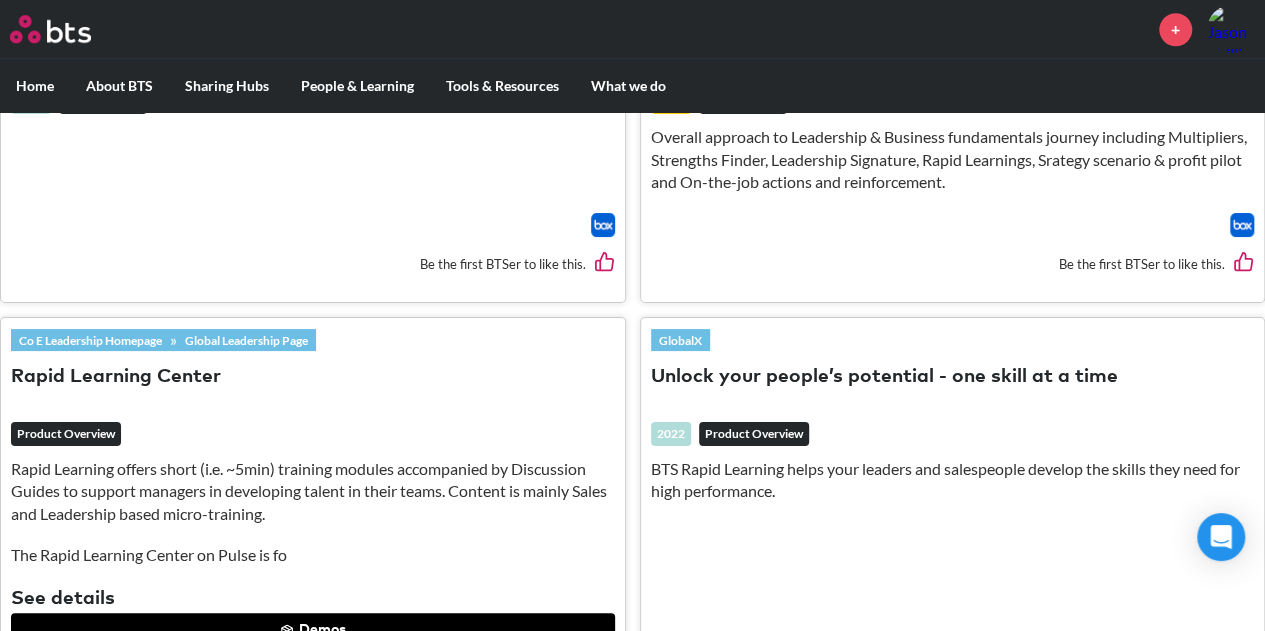 scroll, scrollTop: 800, scrollLeft: 0, axis: vertical 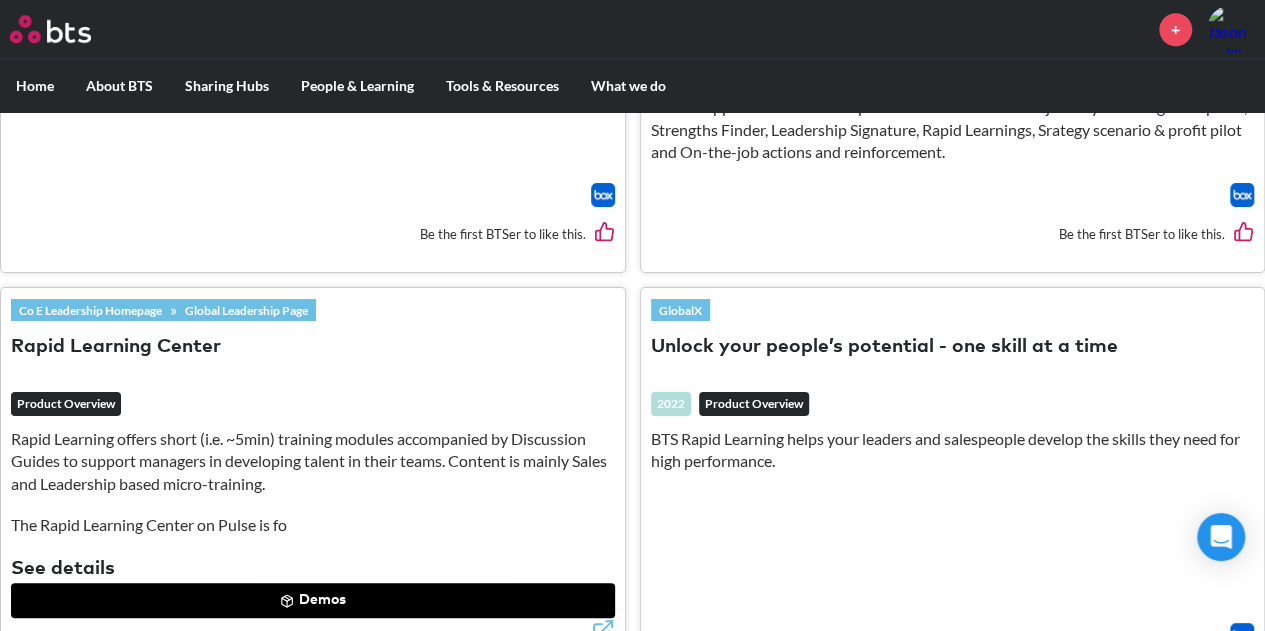 click on "Rapid Learning Center" at bounding box center (205, 15) 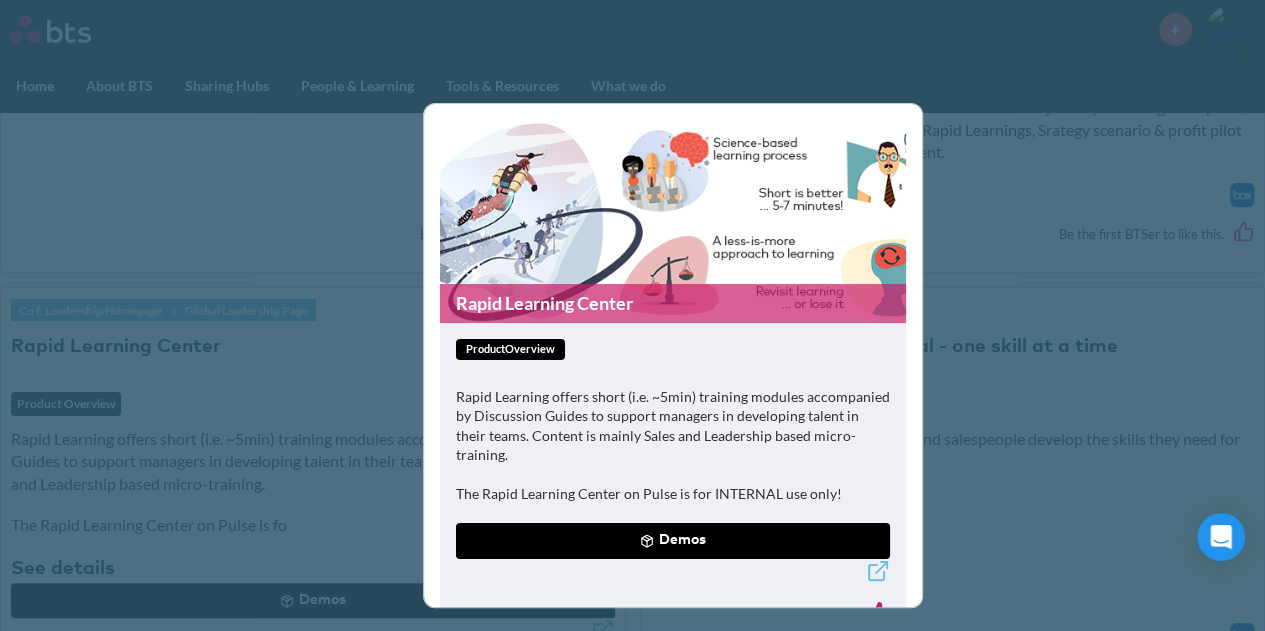 click on "Rapid Learning Center" at bounding box center (673, 303) 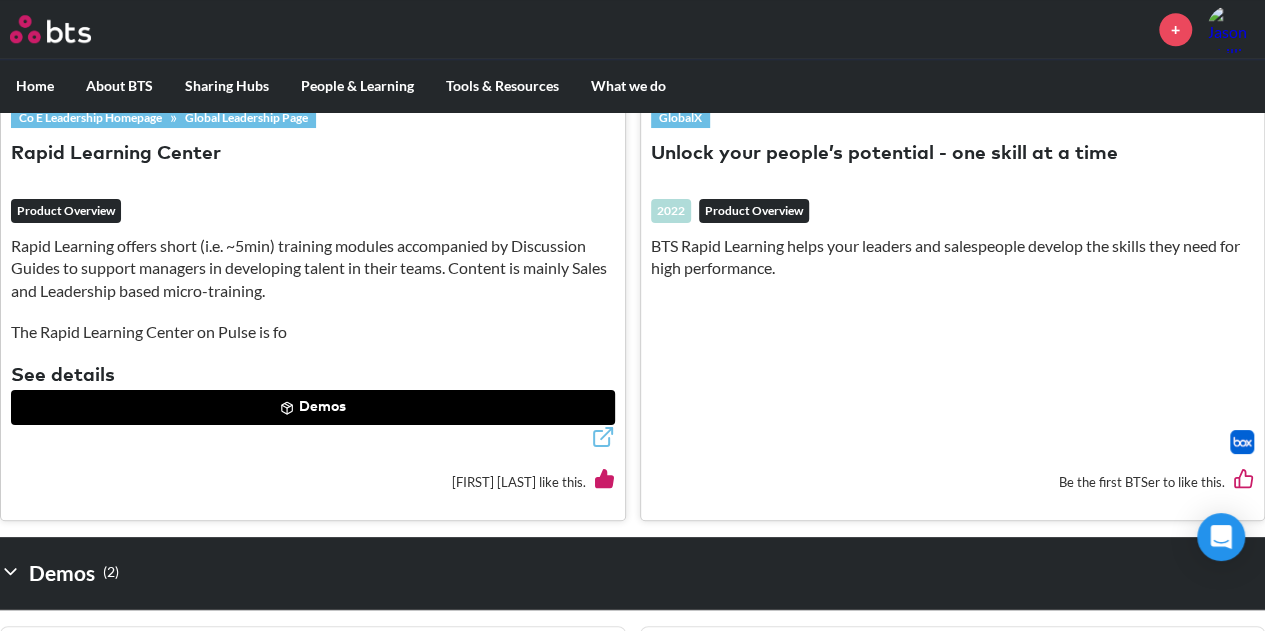 scroll, scrollTop: 1086, scrollLeft: 0, axis: vertical 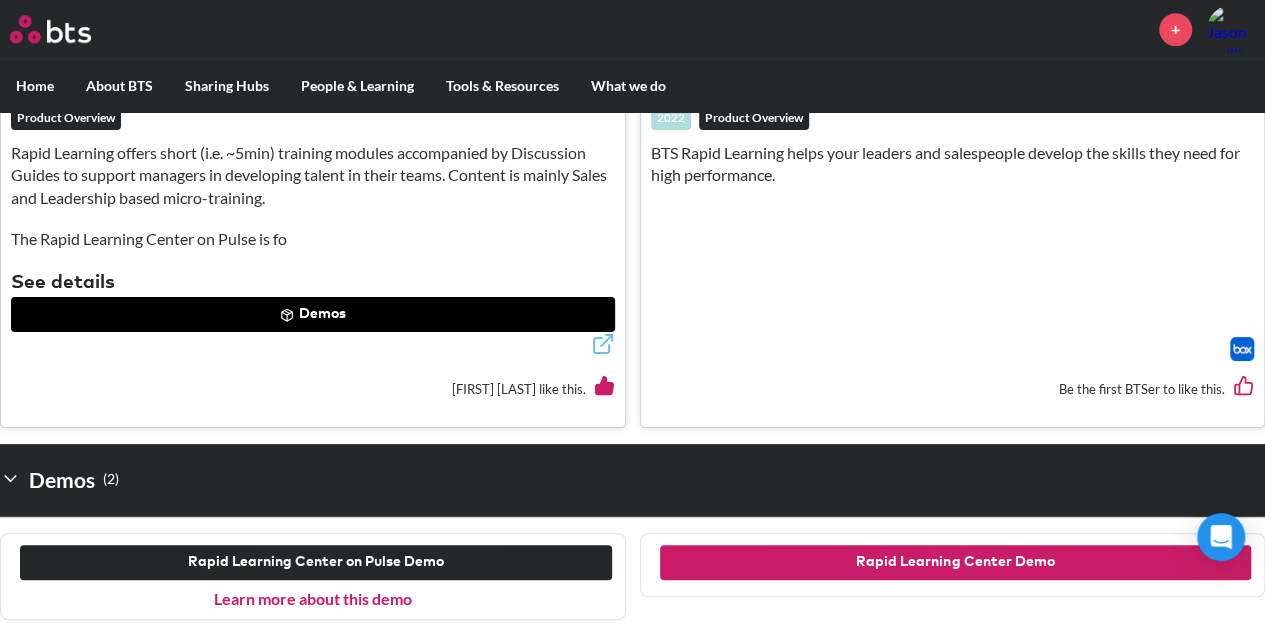 click on "Rapid Learning Center Demo" at bounding box center (316, 563) 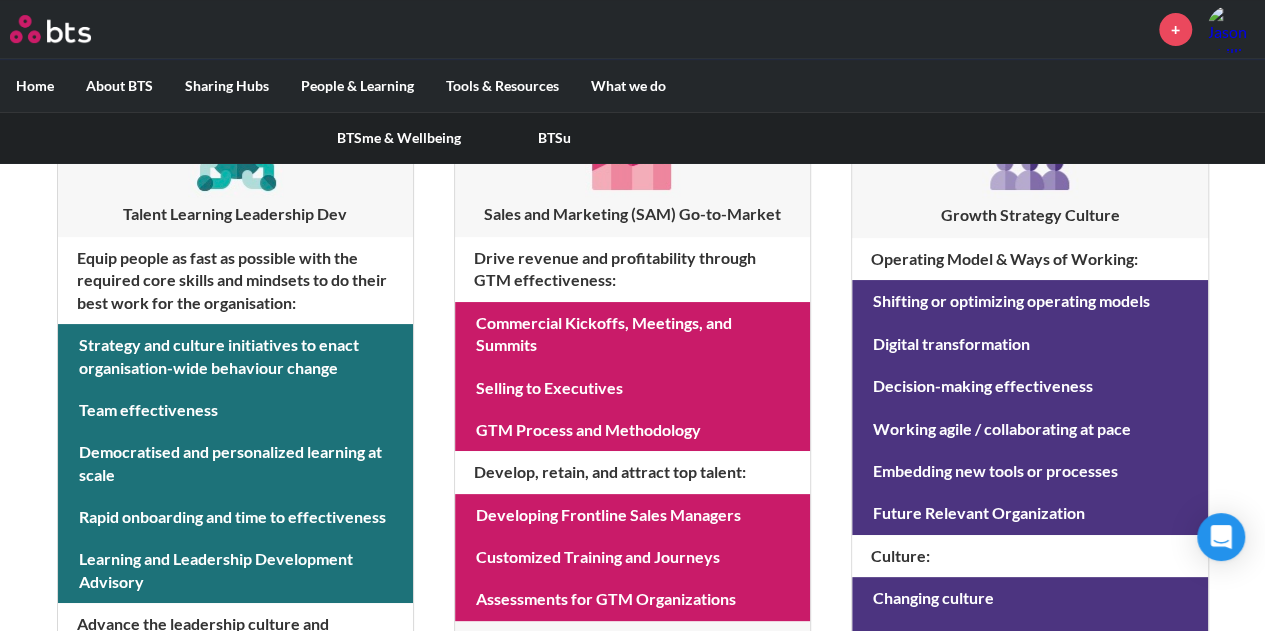 scroll, scrollTop: 200, scrollLeft: 0, axis: vertical 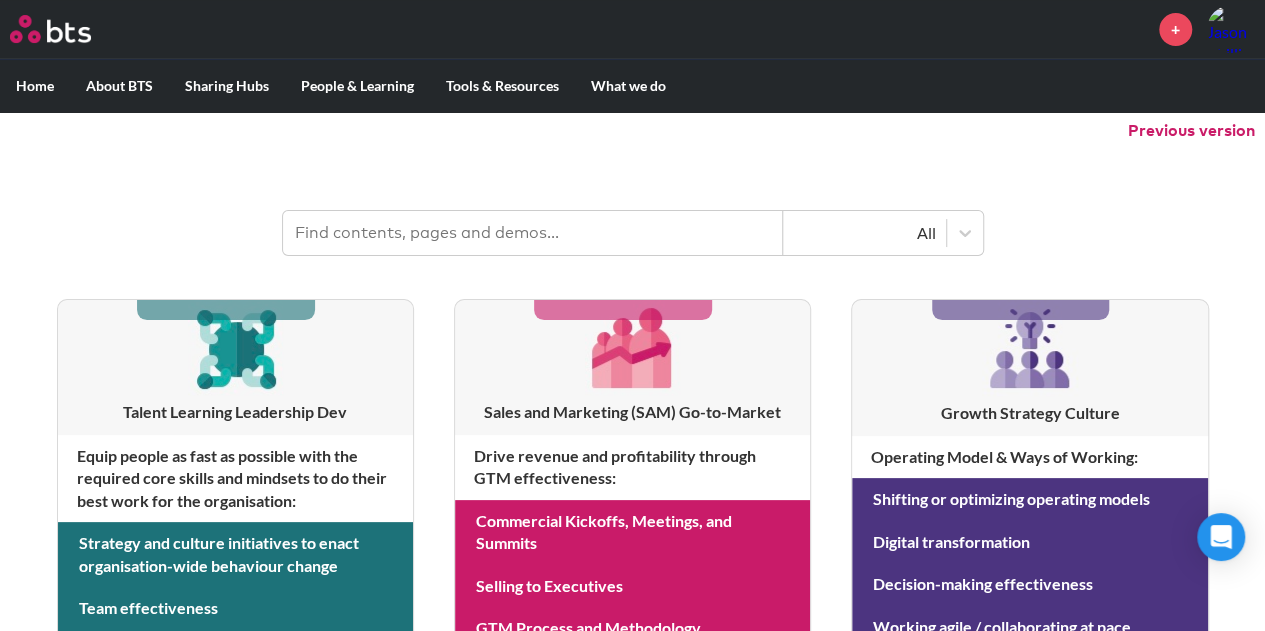 drag, startPoint x: 650, startPoint y: 241, endPoint x: 638, endPoint y: 243, distance: 12.165525 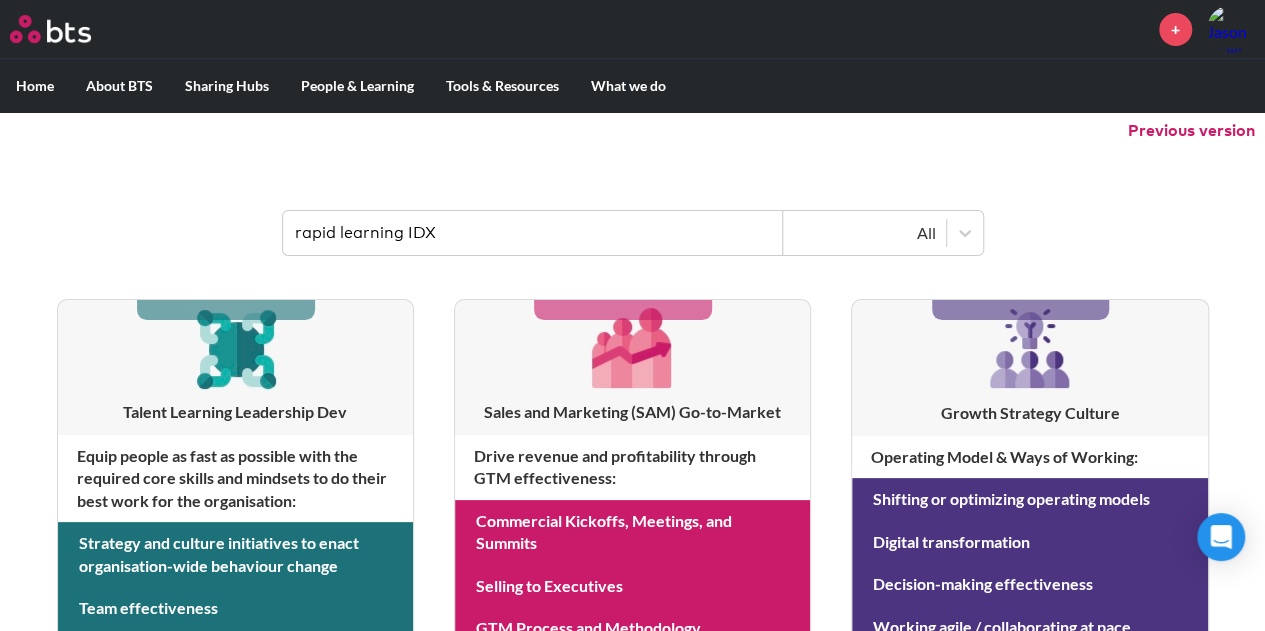 type on "rapid learning IDX" 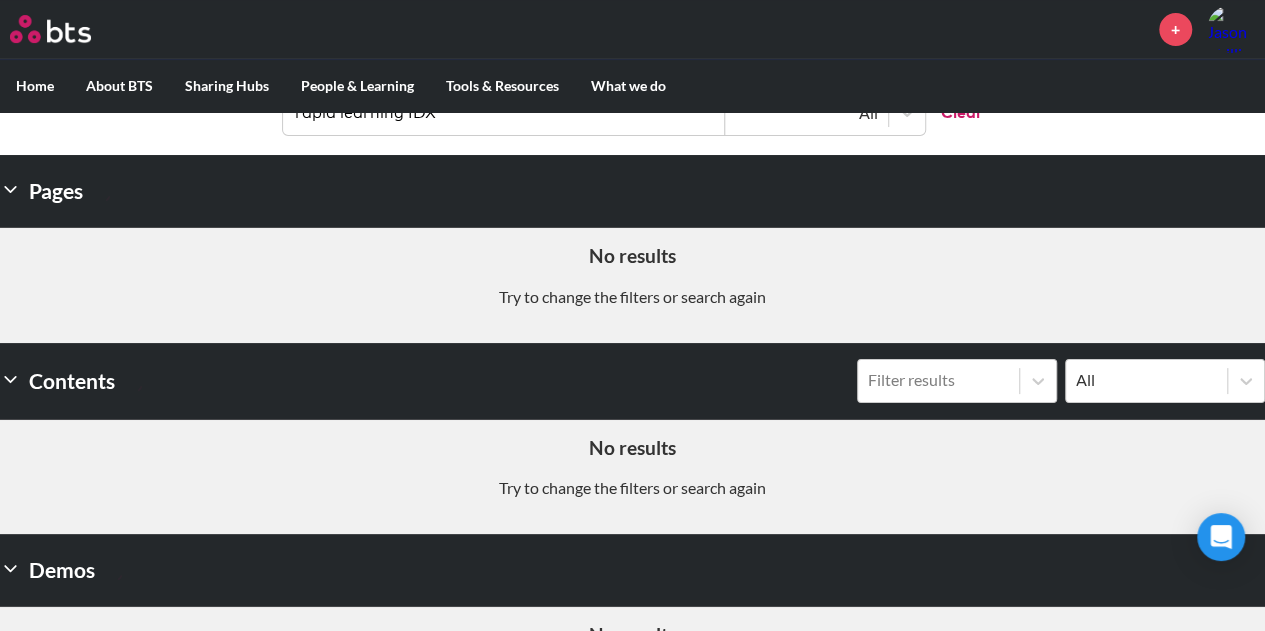 scroll, scrollTop: 200, scrollLeft: 0, axis: vertical 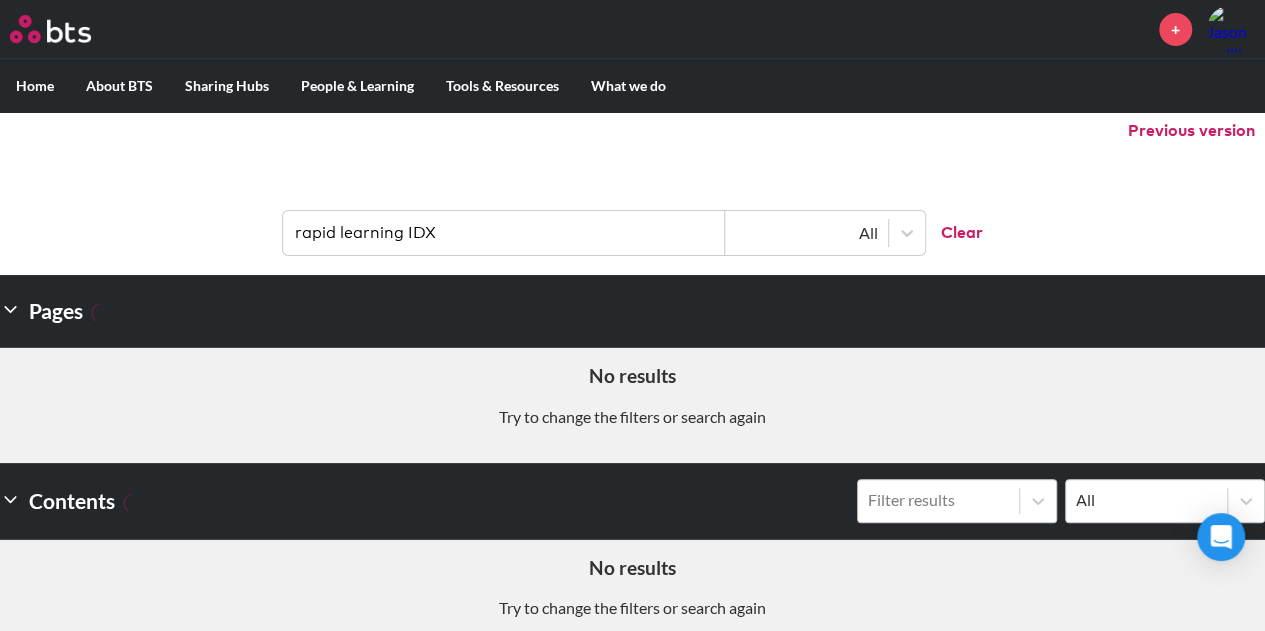 drag, startPoint x: 550, startPoint y: 240, endPoint x: 0, endPoint y: 149, distance: 557.47736 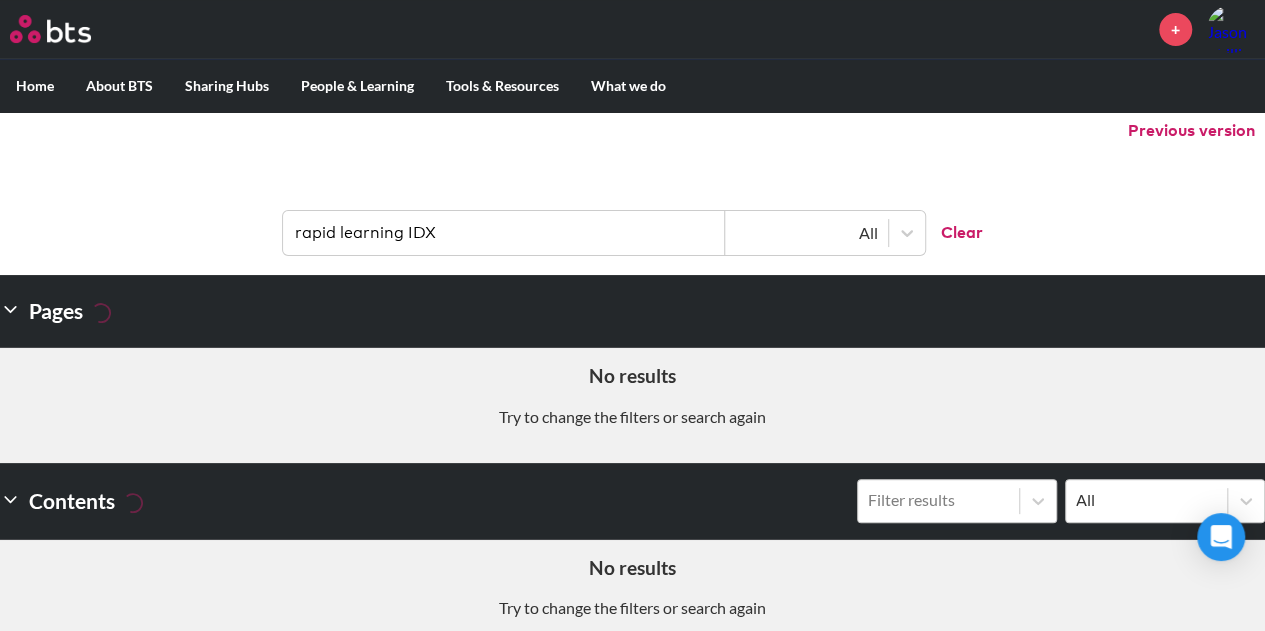 click on "MENU + Home About BTS Who we are How we work: Policies, Toolkits and Guidance Internal Events BTS Sustainability Sharing Hubs Europe Sharing Hub MOW Sharing Hub NAM Sharing Hub People & Learning BTSme & Wellbeing BTSu Tools & Resources Marketing Hub Sales Enablement Team Global Strategy & Business Modeling Team (SBM) SABA Sim Library Job Aids PPT Factory Image Gallery Moments Repository Journeys, Plug & Plays and Impact Measurement BTS Playbooks BTS Tube Support (IT Tools) Virtual Whistleblower What we do COEs Industries Digital BTS Stories Netmind The Hive BTS Directors+  Conference 2024 Previous version   rapid learning IDX All Clear Pages   No results Try to change the filters or search again Contents   Filter results   All No results Try to change the filters or search again Demos   No results Try to change the filters or search again" at bounding box center [632, 320] 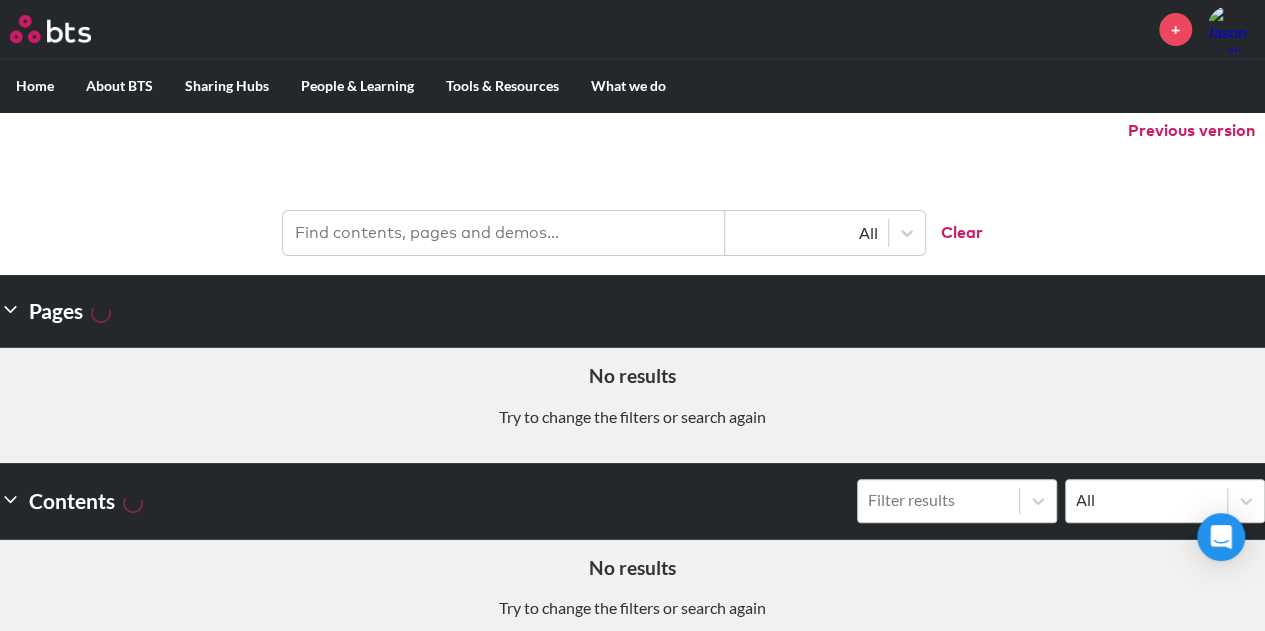 scroll, scrollTop: 0, scrollLeft: 0, axis: both 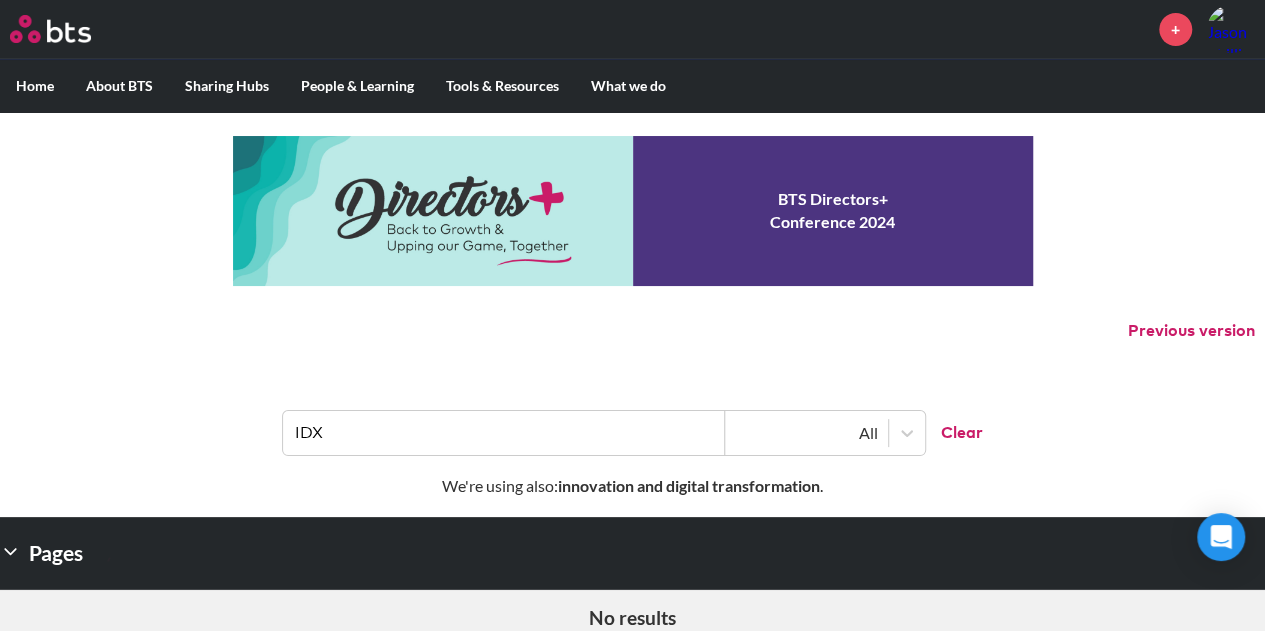 type on "IDX" 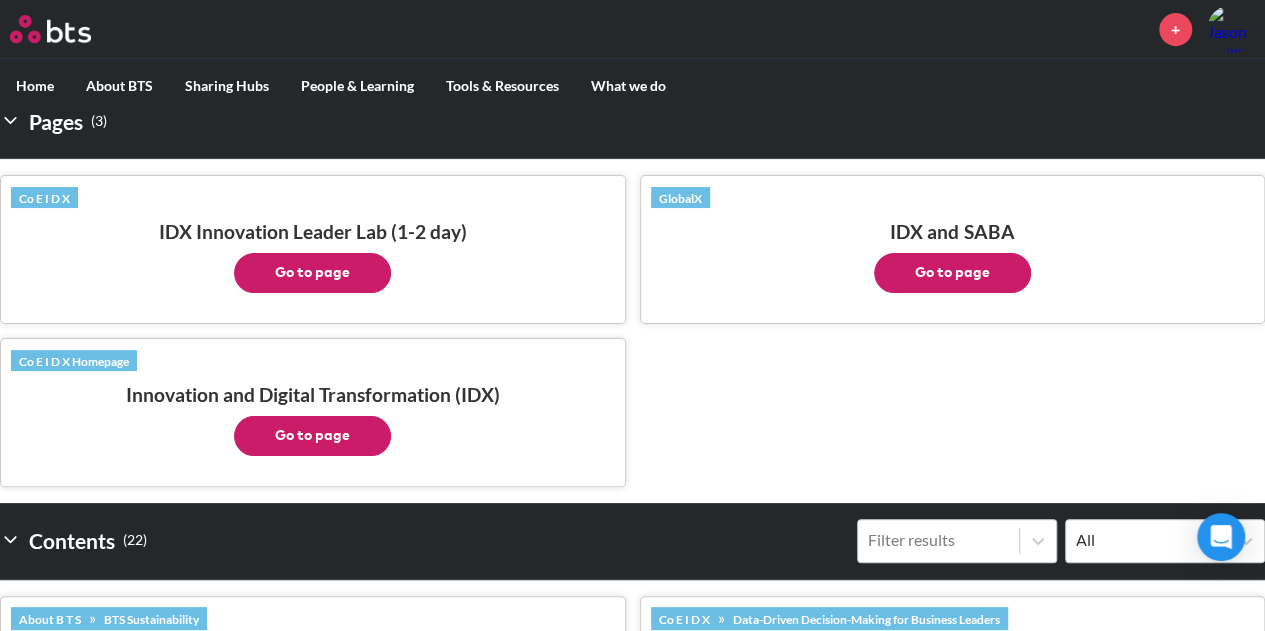 scroll, scrollTop: 400, scrollLeft: 0, axis: vertical 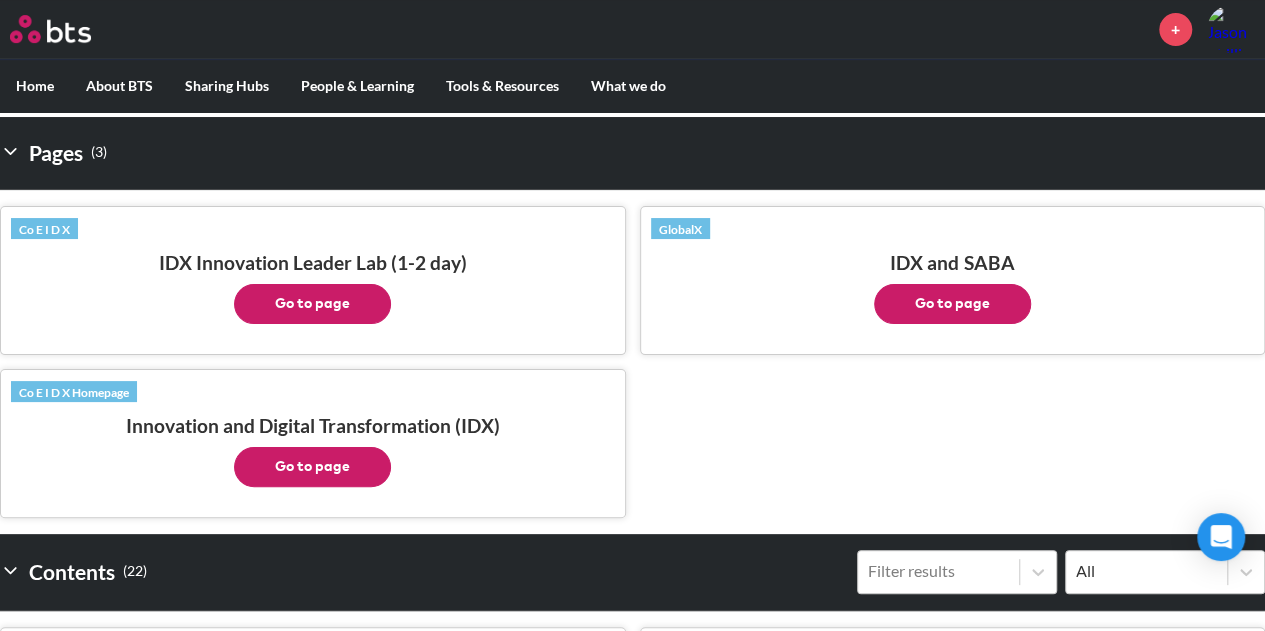 click on "Go to page" at bounding box center [312, 304] 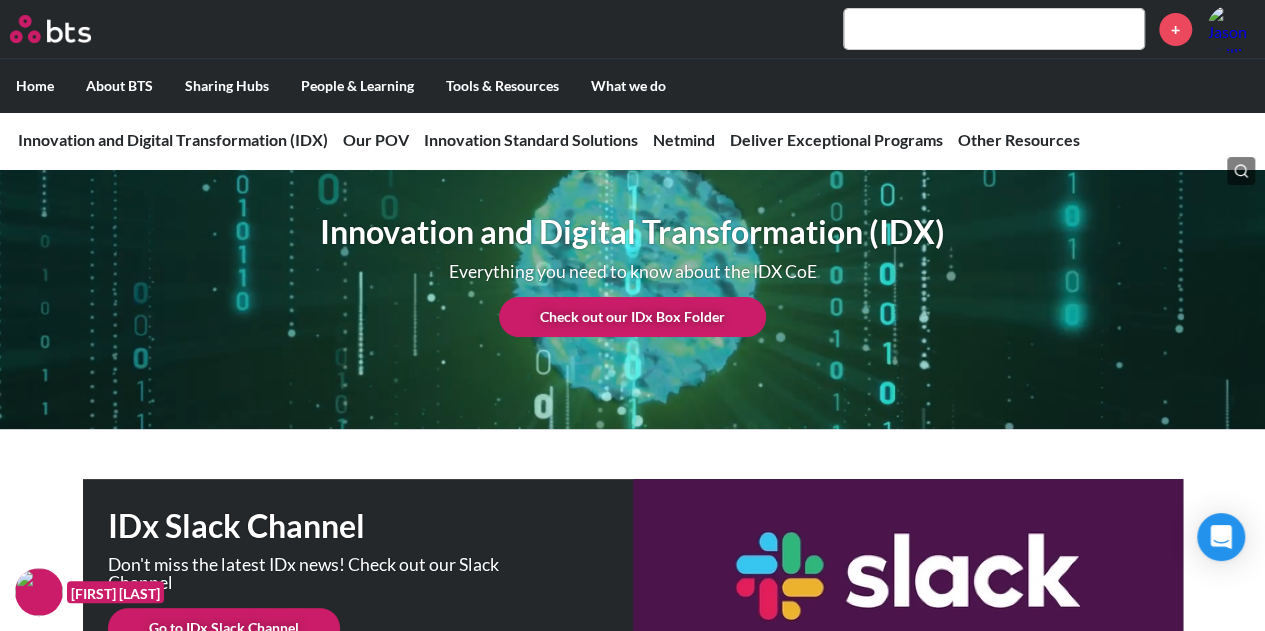 scroll, scrollTop: 100, scrollLeft: 0, axis: vertical 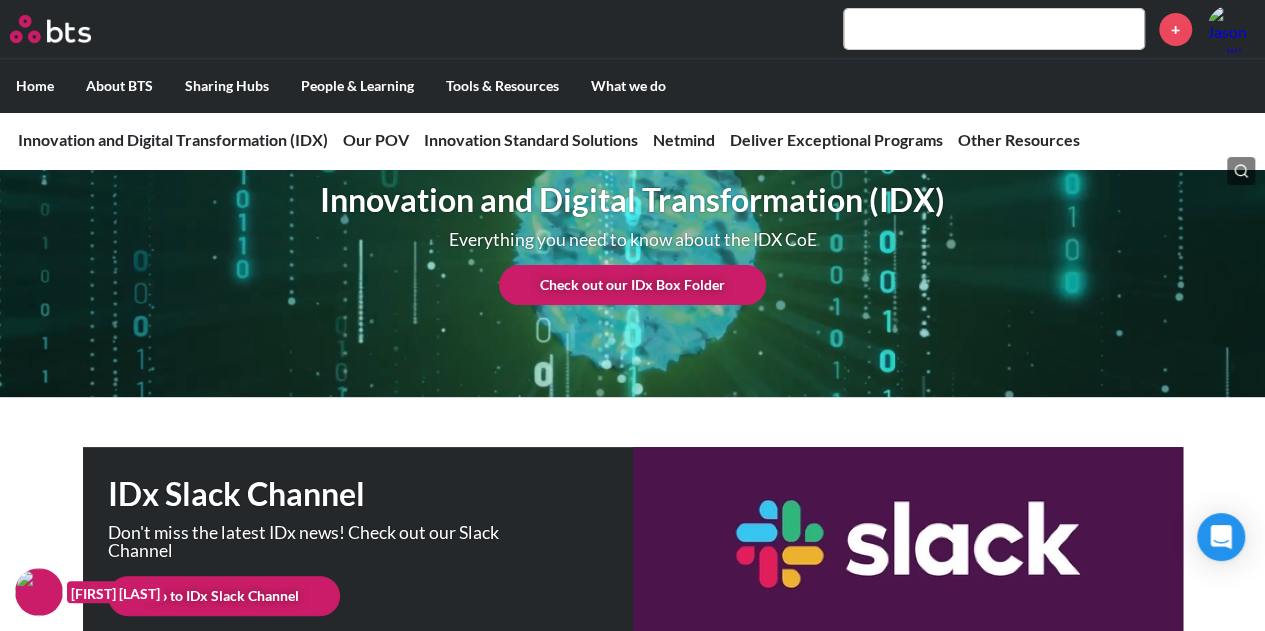 click on "Check out our IDx Box Folder" at bounding box center (632, 285) 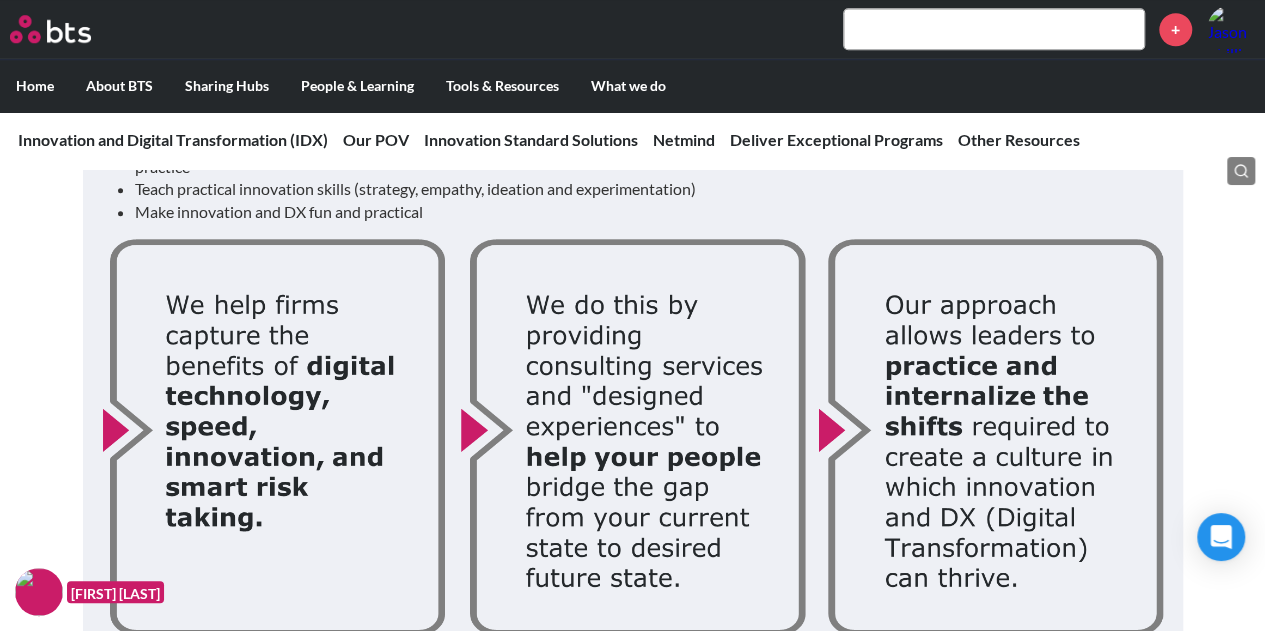 scroll, scrollTop: 1600, scrollLeft: 0, axis: vertical 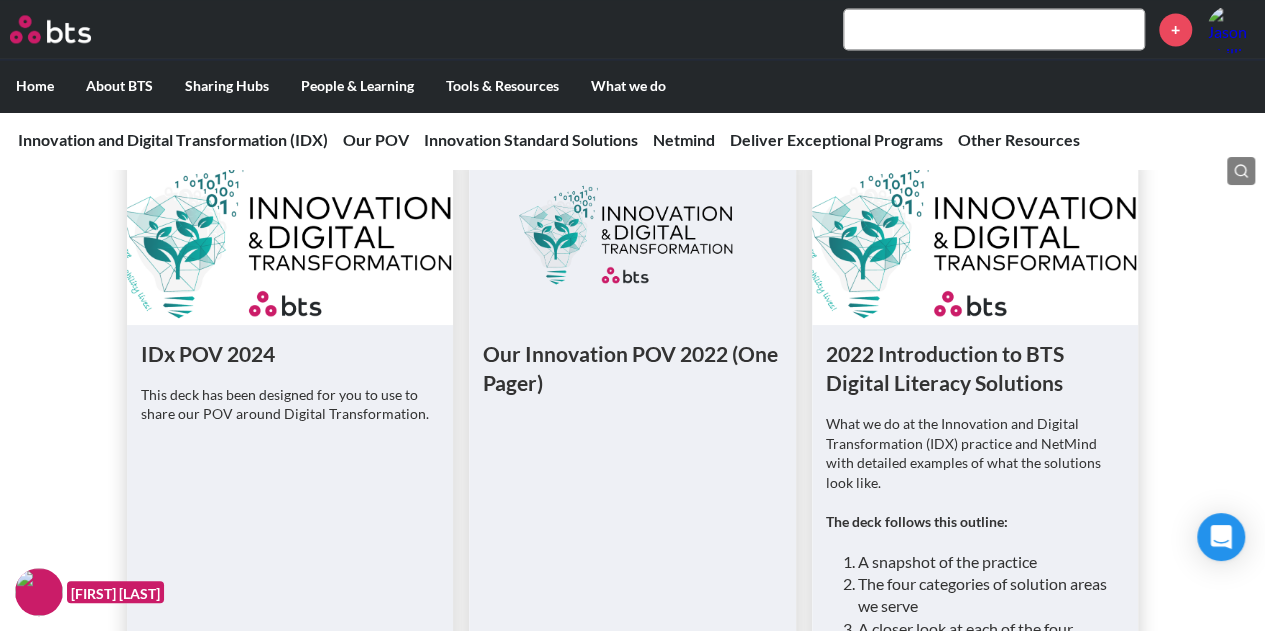 drag, startPoint x: 562, startPoint y: 145, endPoint x: 551, endPoint y: 155, distance: 14.866069 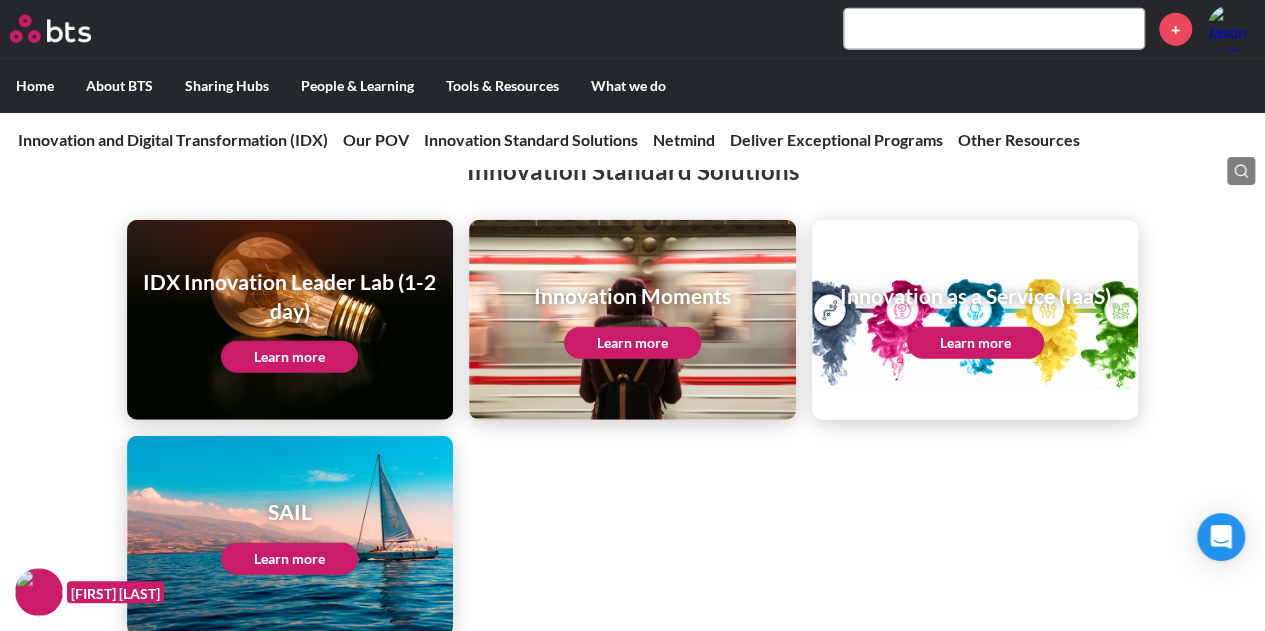 scroll, scrollTop: 2512, scrollLeft: 0, axis: vertical 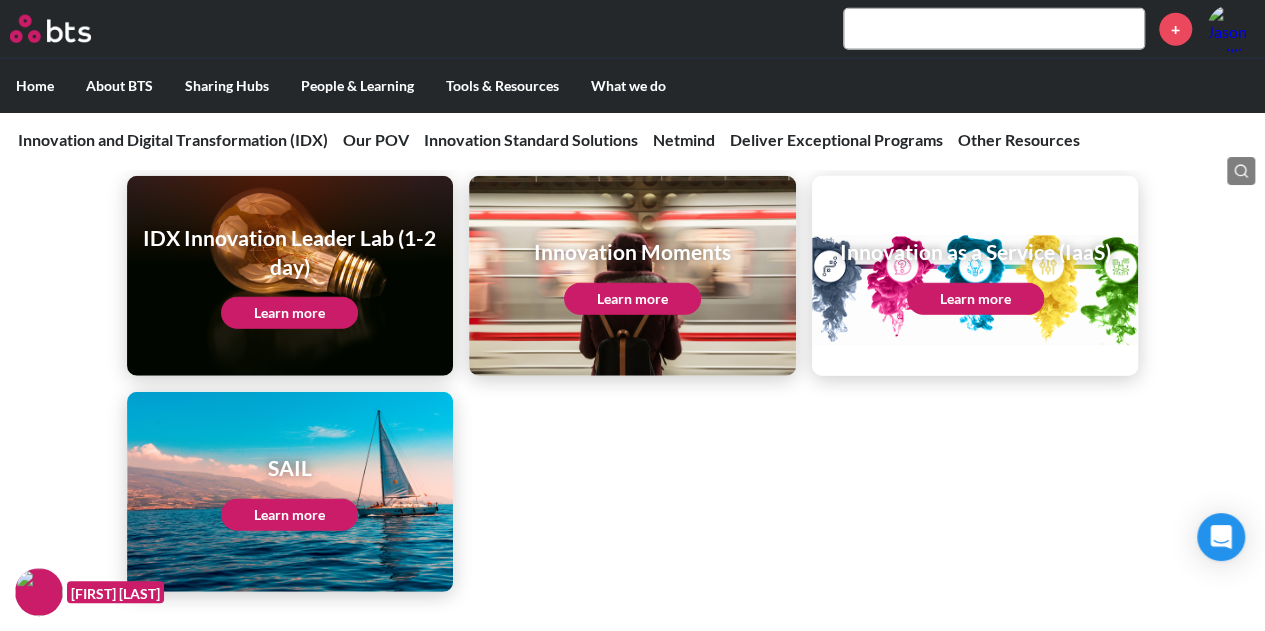 click on "Learn more" at bounding box center (975, 299) 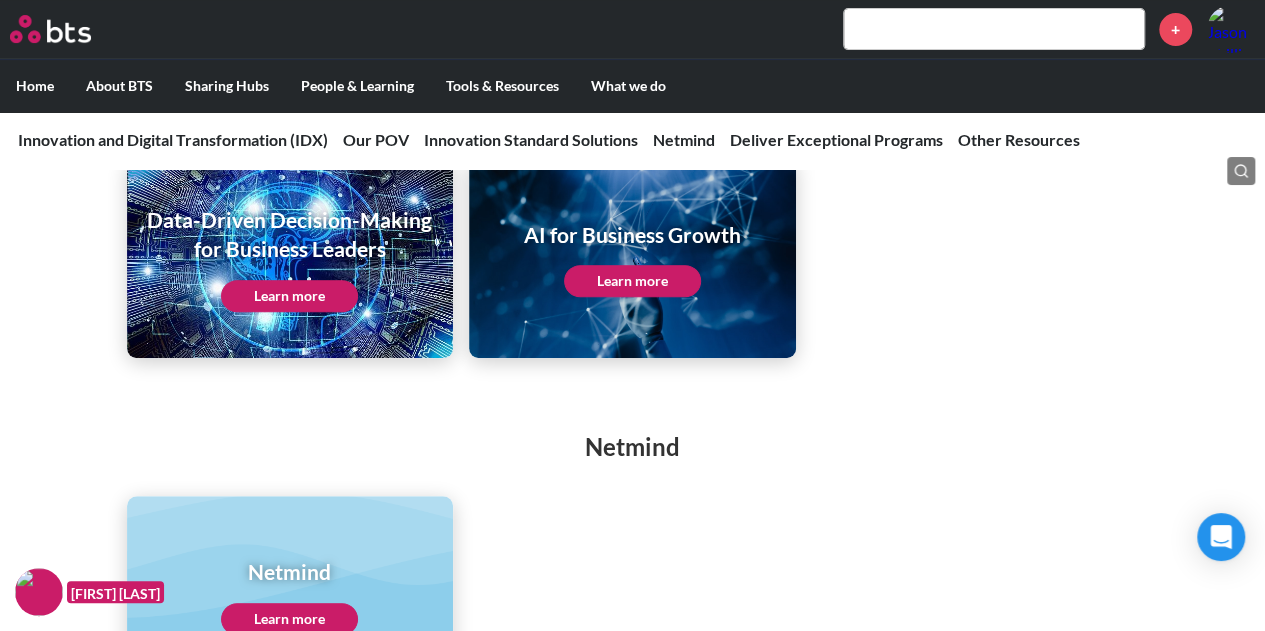 scroll, scrollTop: 4012, scrollLeft: 0, axis: vertical 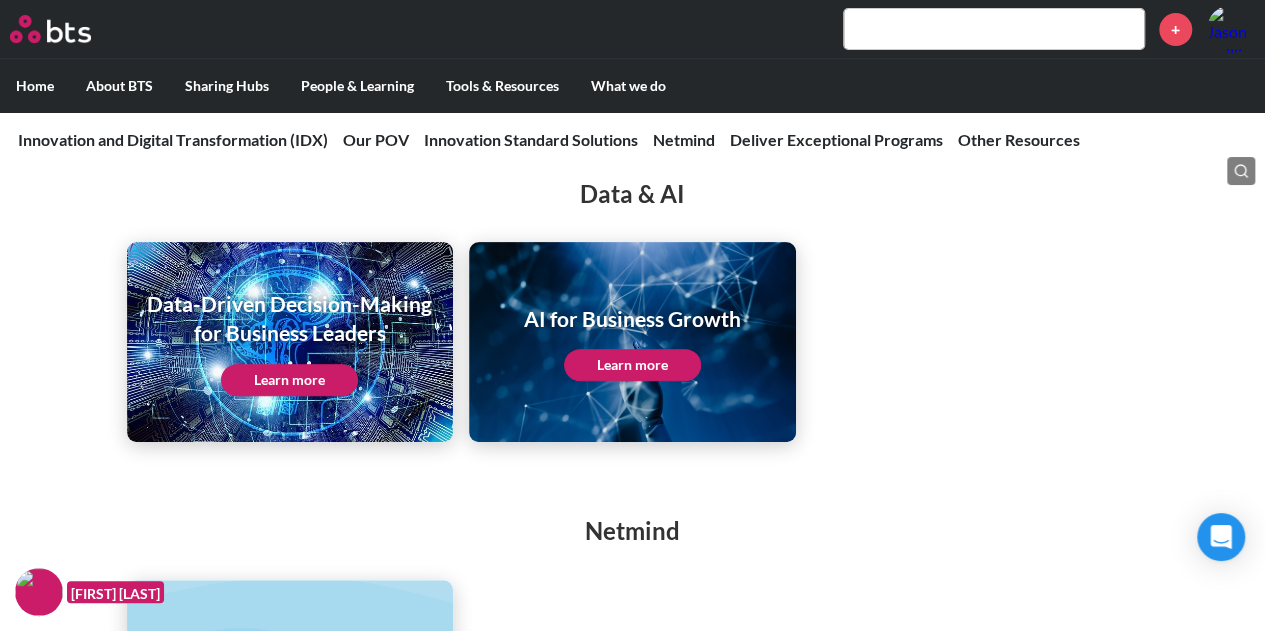 click on "Learn more" at bounding box center (632, 365) 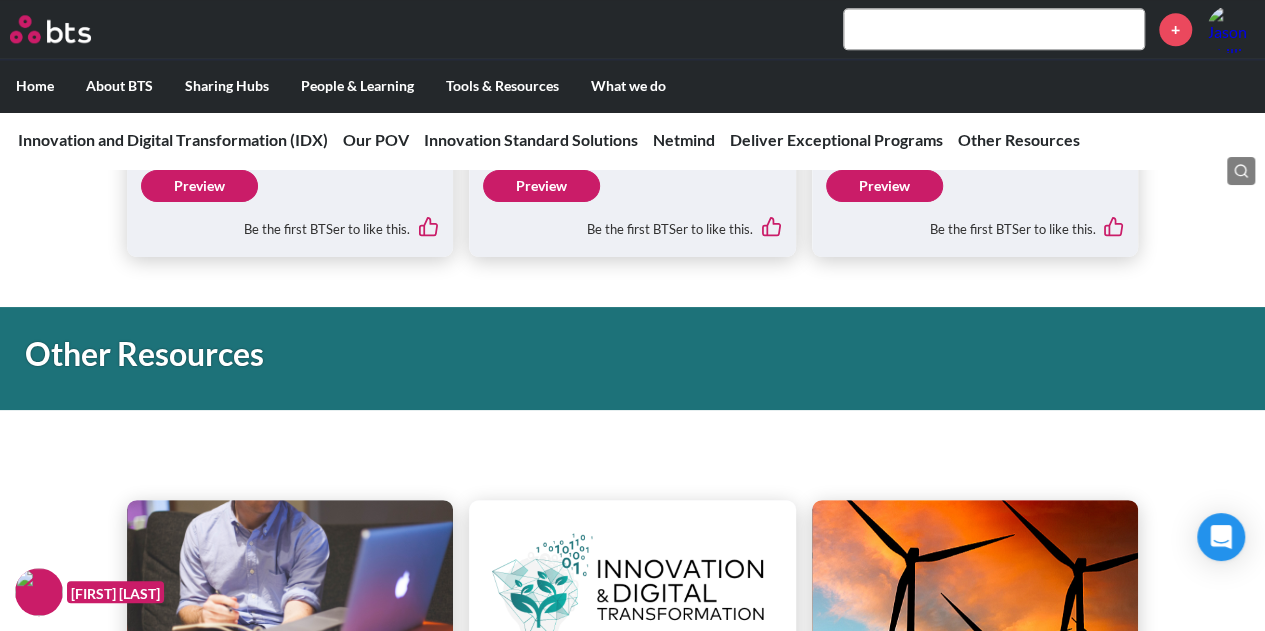 scroll, scrollTop: 5212, scrollLeft: 0, axis: vertical 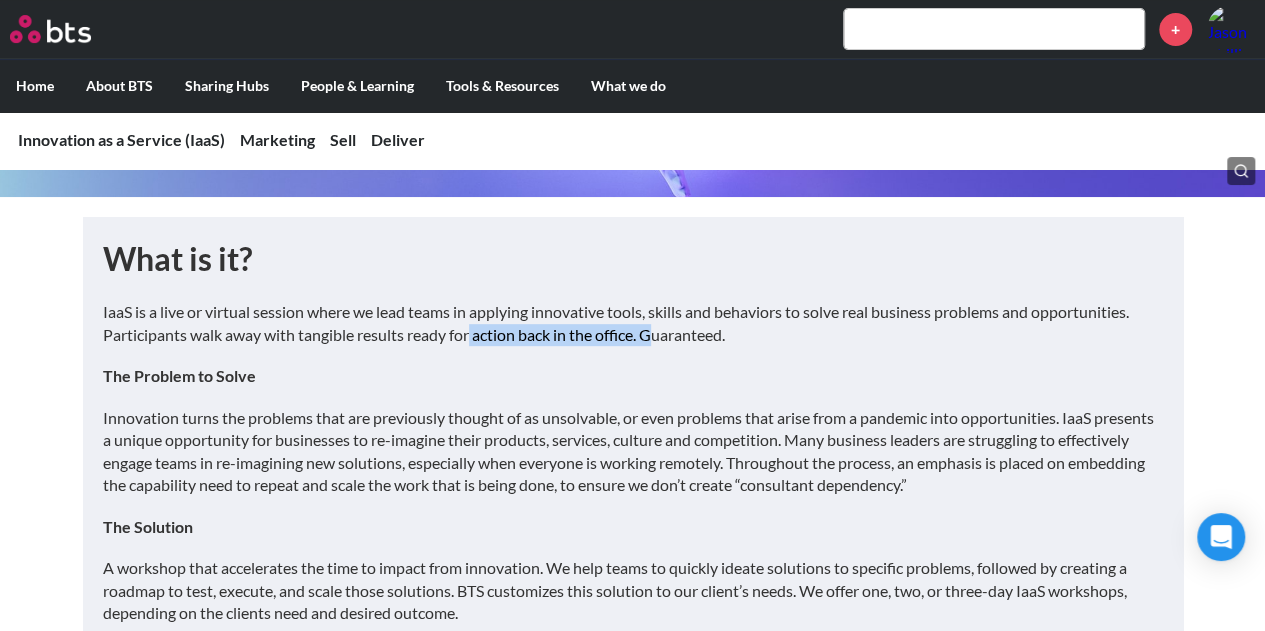drag, startPoint x: 554, startPoint y: 327, endPoint x: 719, endPoint y: 335, distance: 165.19383 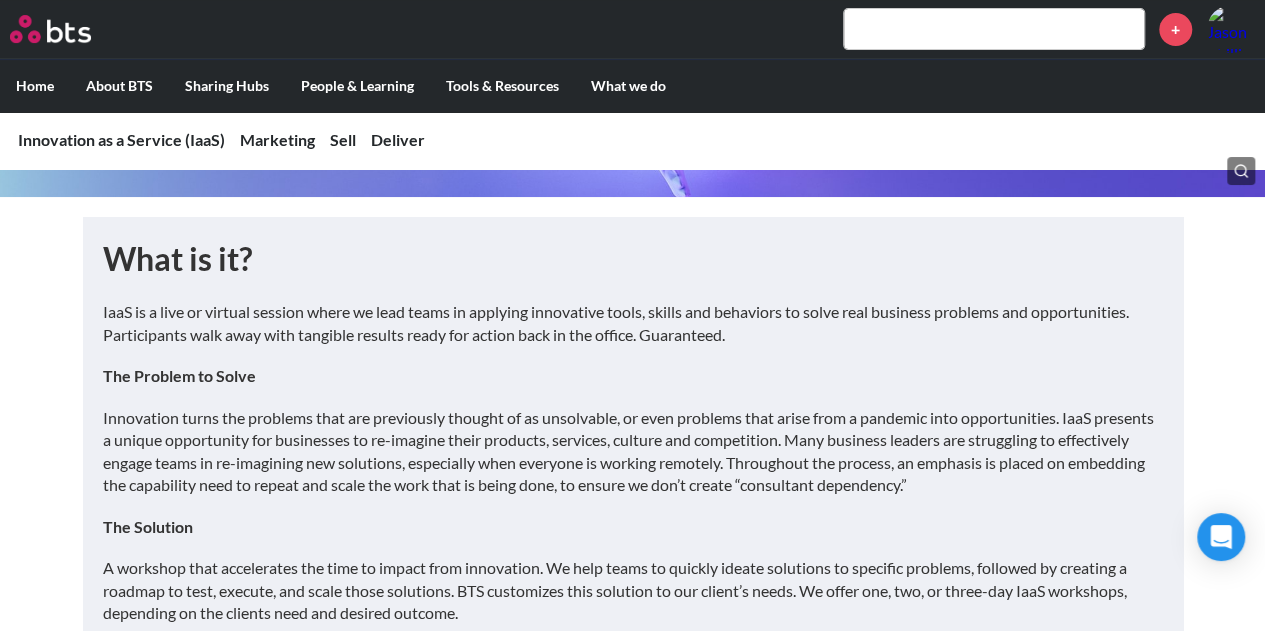 click on "IaaS is a live or virtual session where we lead teams in applying innovative tools, skills and behaviors to solve real business problems and opportunities. Participants walk away with tangible results ready for action back in the office. Guaranteed." at bounding box center [633, 323] 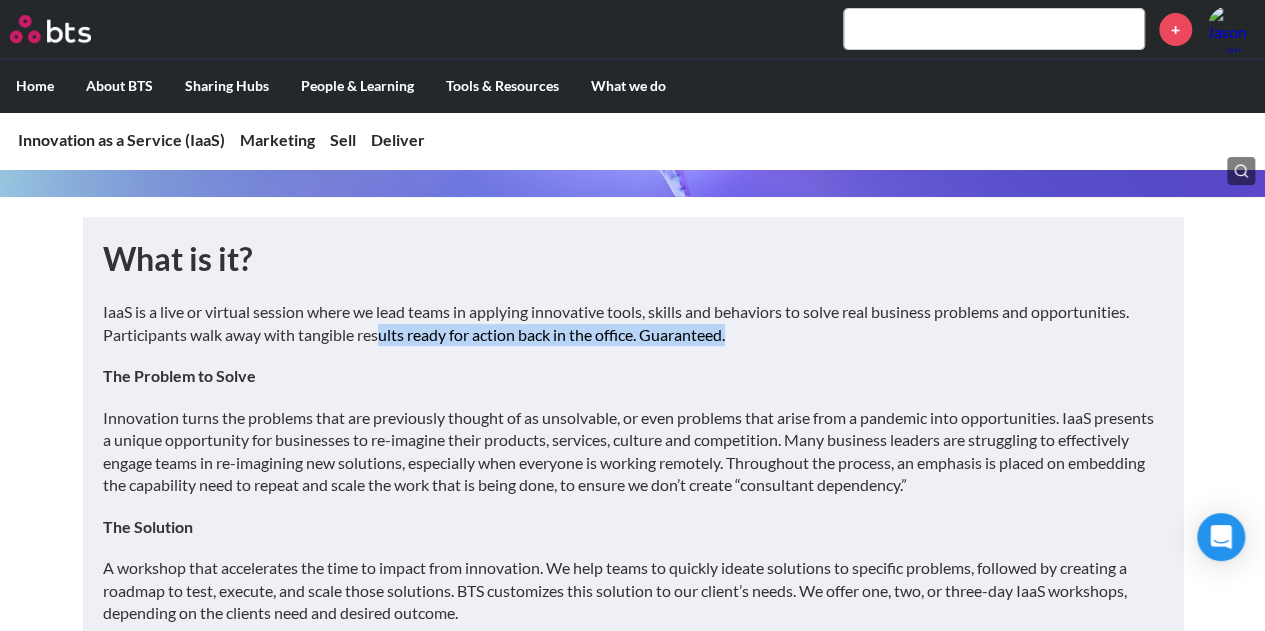drag, startPoint x: 738, startPoint y: 339, endPoint x: 201, endPoint y: 339, distance: 537 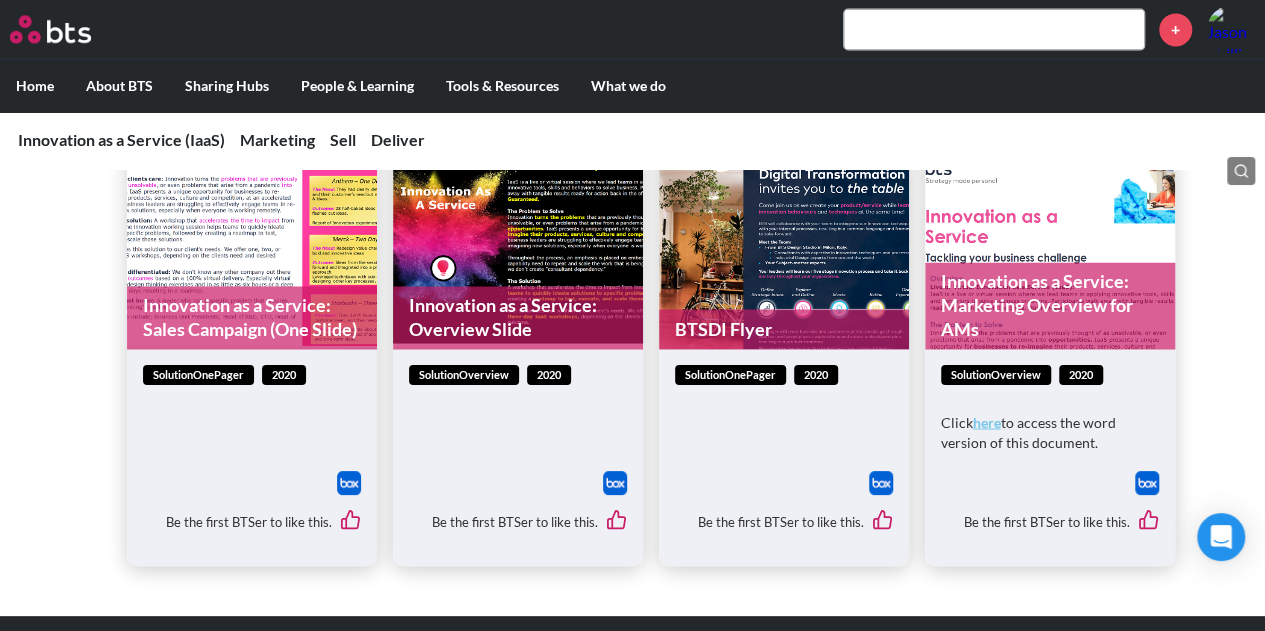 scroll, scrollTop: 1600, scrollLeft: 0, axis: vertical 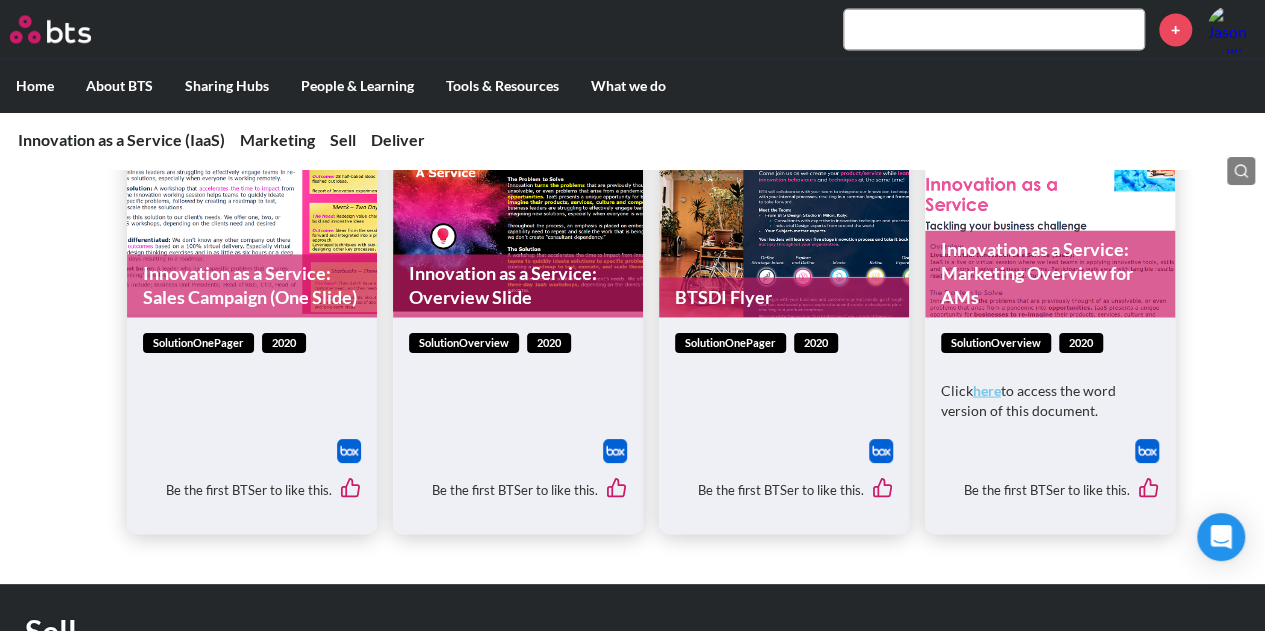 click on "Innovation as a Service: Sales Campaign (One Slide)" at bounding box center [252, 285] 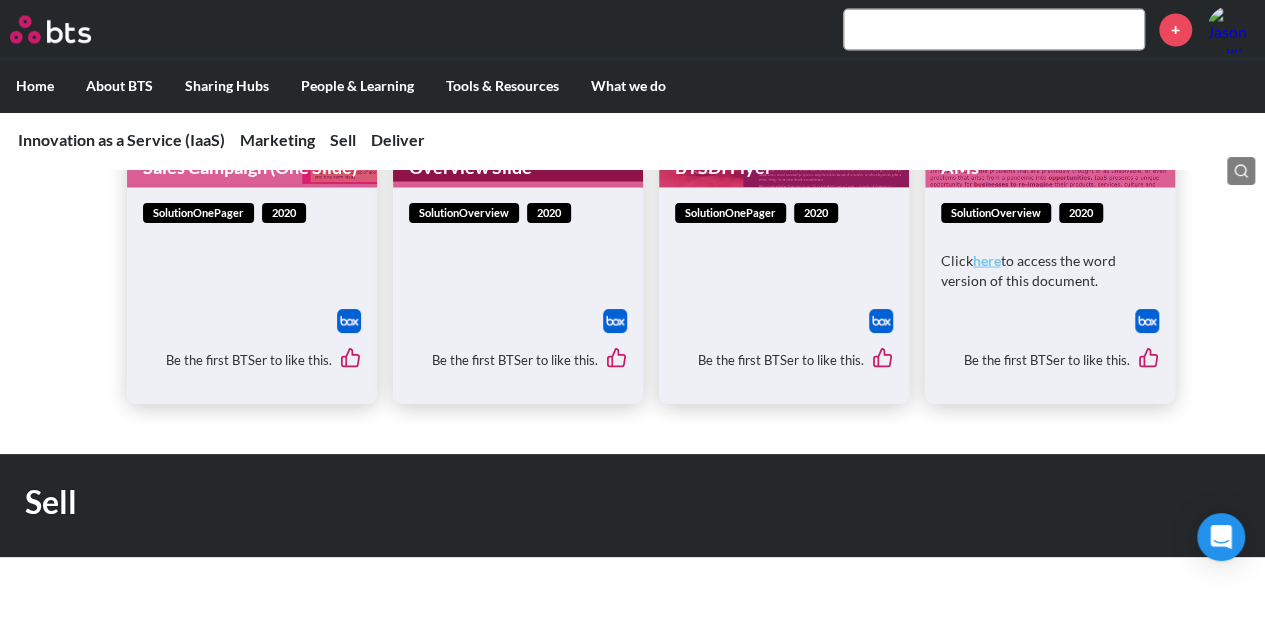 scroll, scrollTop: 1300, scrollLeft: 0, axis: vertical 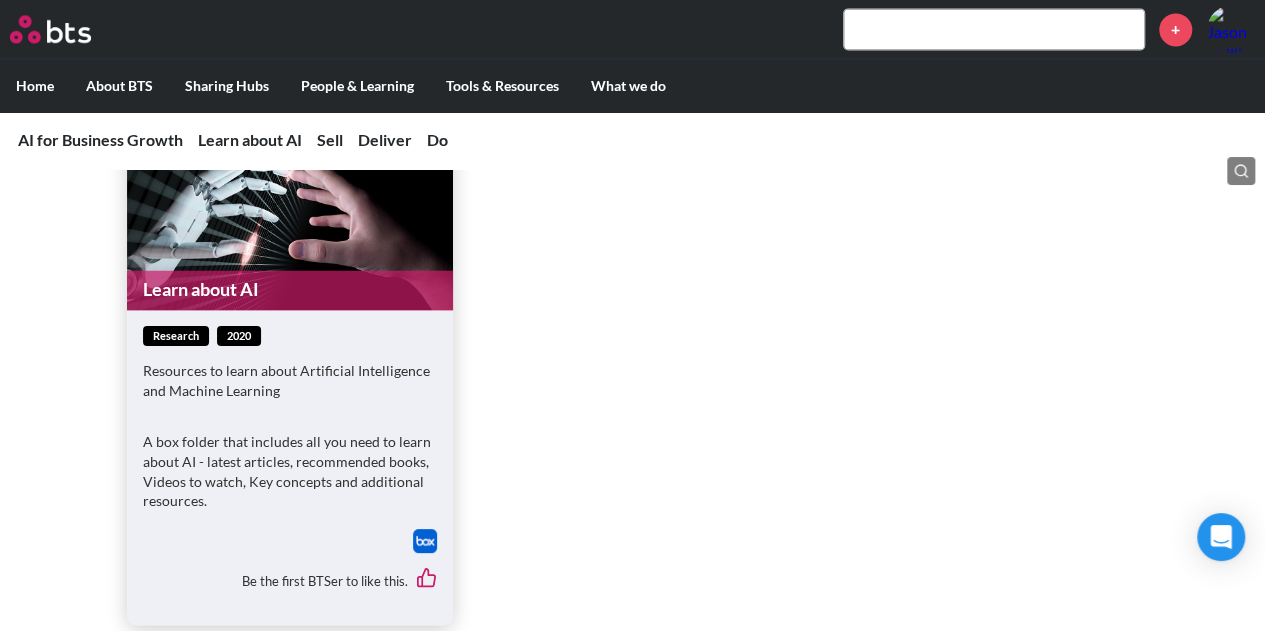click on "Learn about AI" at bounding box center (290, 289) 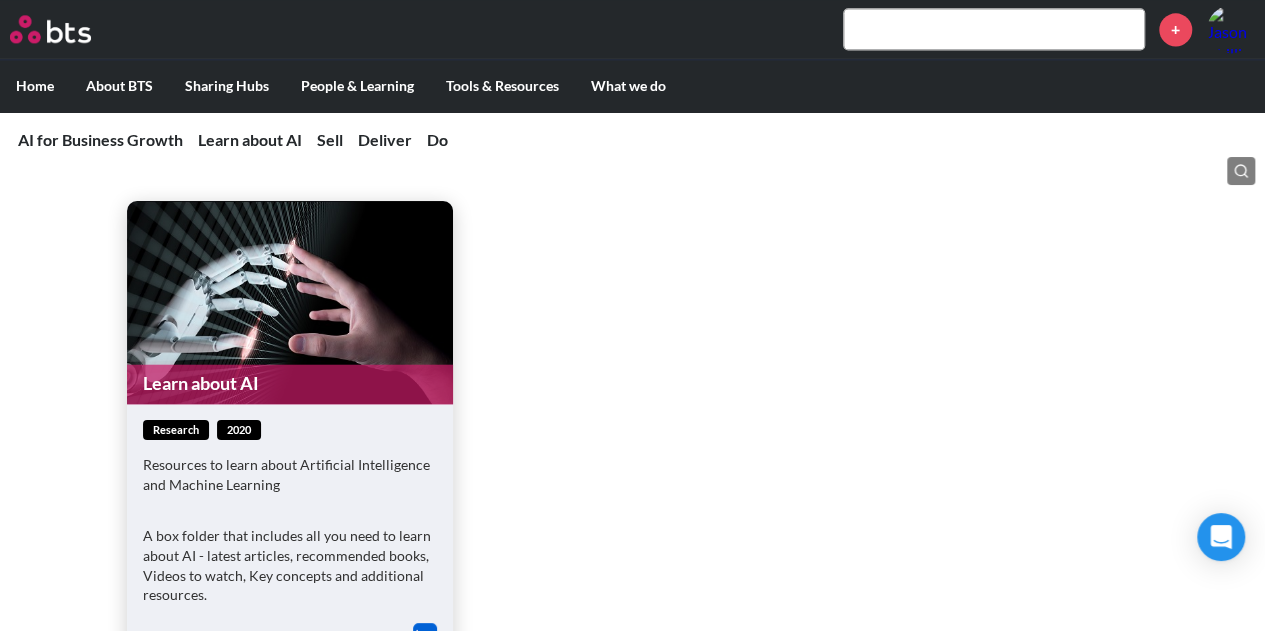 scroll, scrollTop: 1300, scrollLeft: 0, axis: vertical 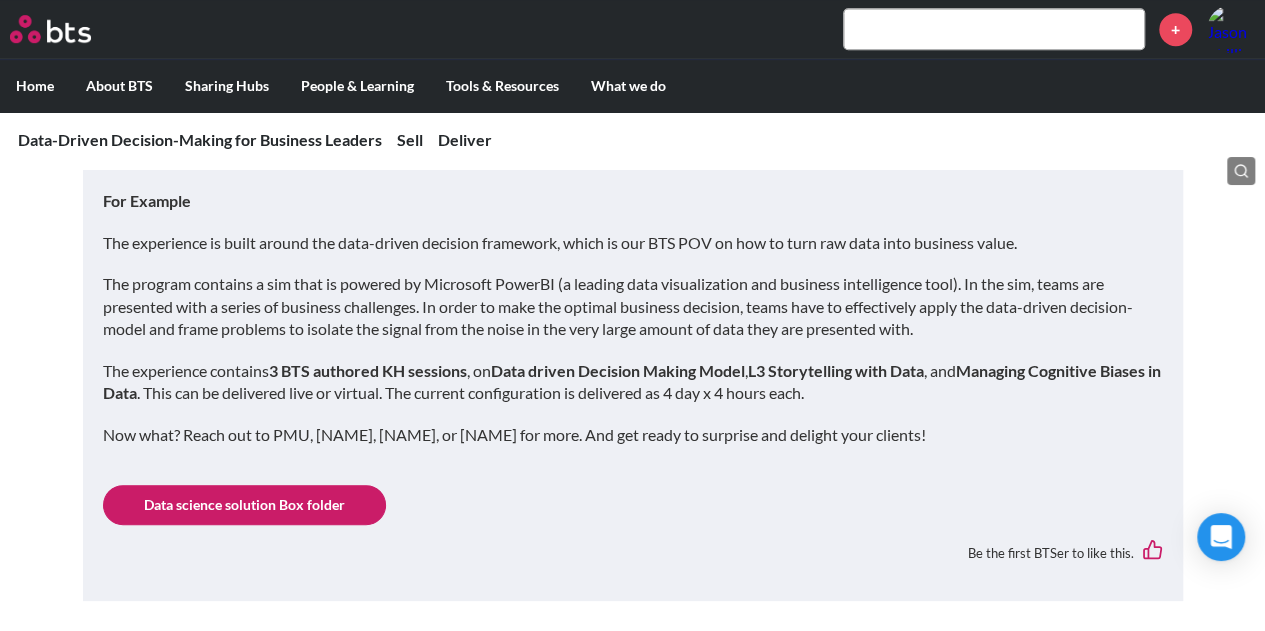 click on "Data science solution Box folder" at bounding box center (244, 505) 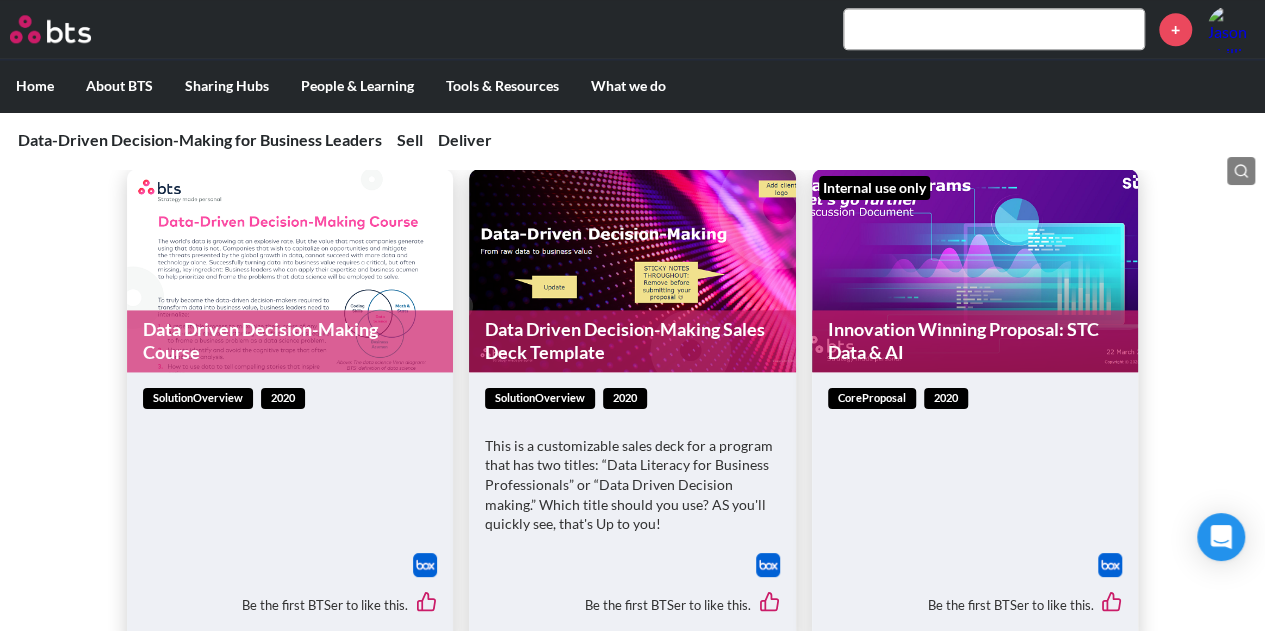 scroll, scrollTop: 1300, scrollLeft: 0, axis: vertical 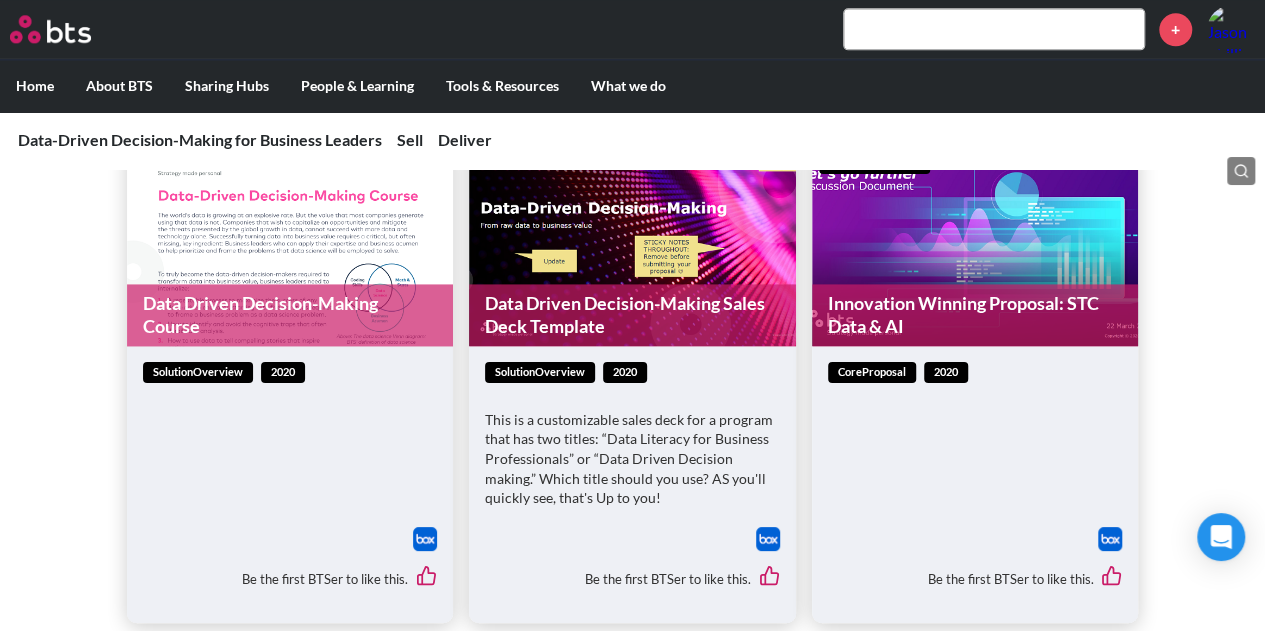 click on "Data Driven Decision-Making Course" at bounding box center [290, 315] 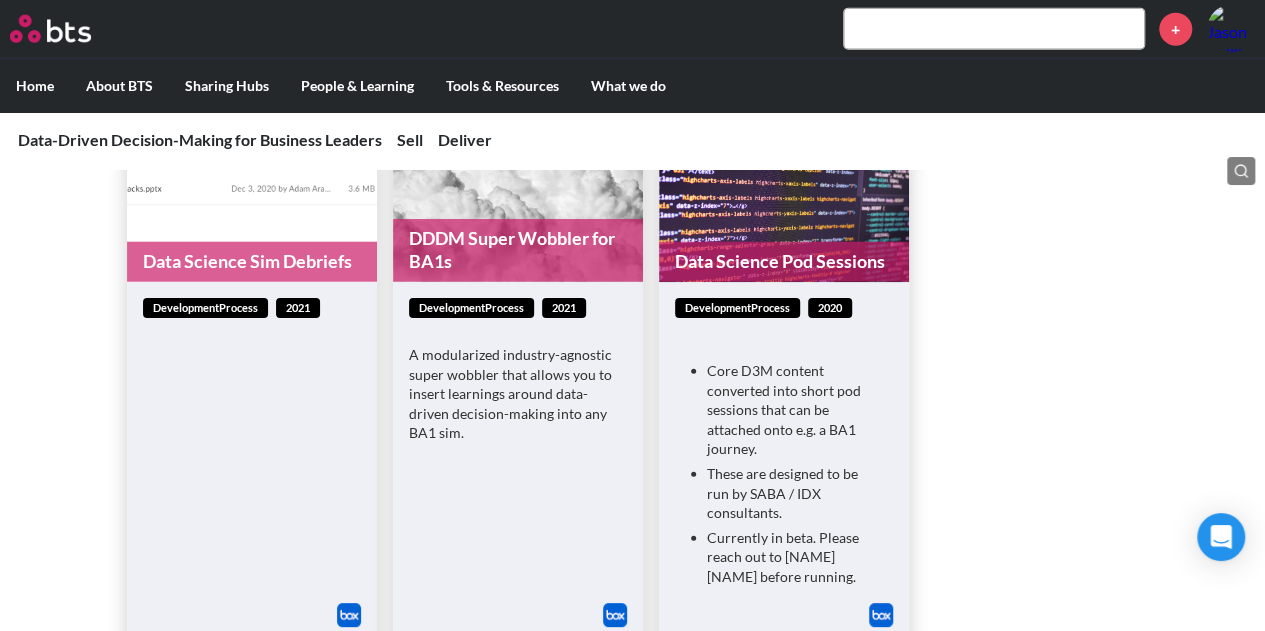 scroll, scrollTop: 2084, scrollLeft: 0, axis: vertical 